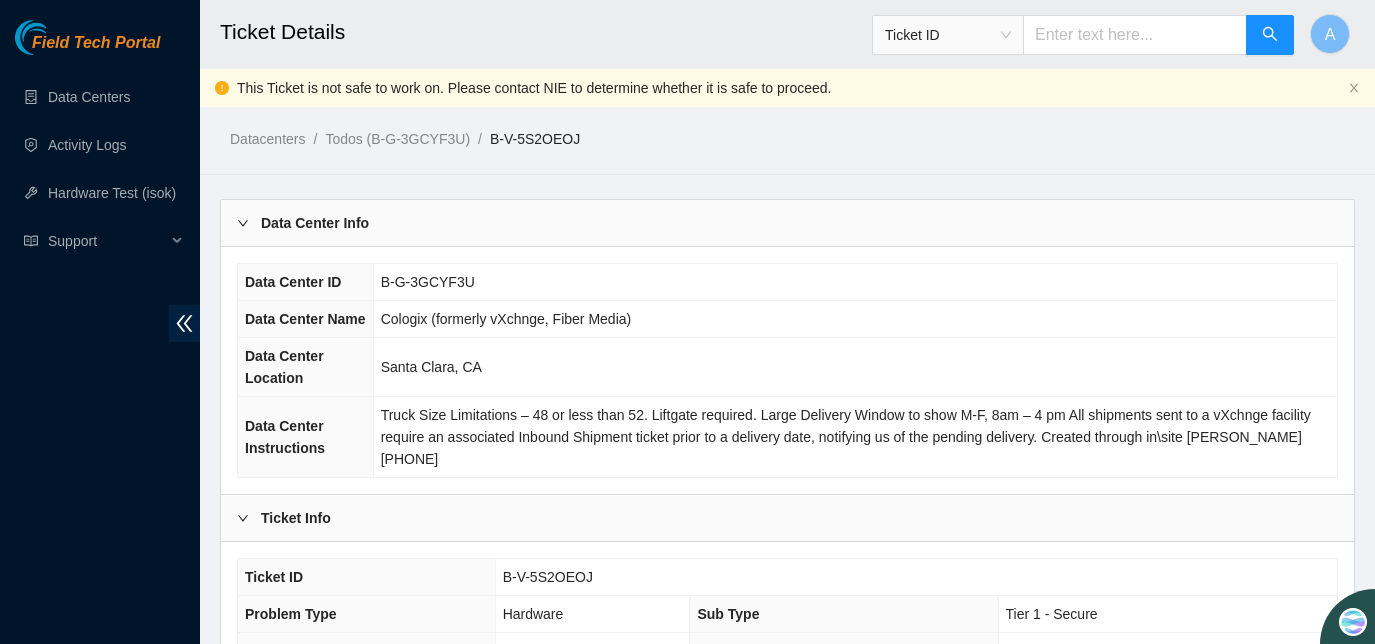 scroll, scrollTop: 1197, scrollLeft: 0, axis: vertical 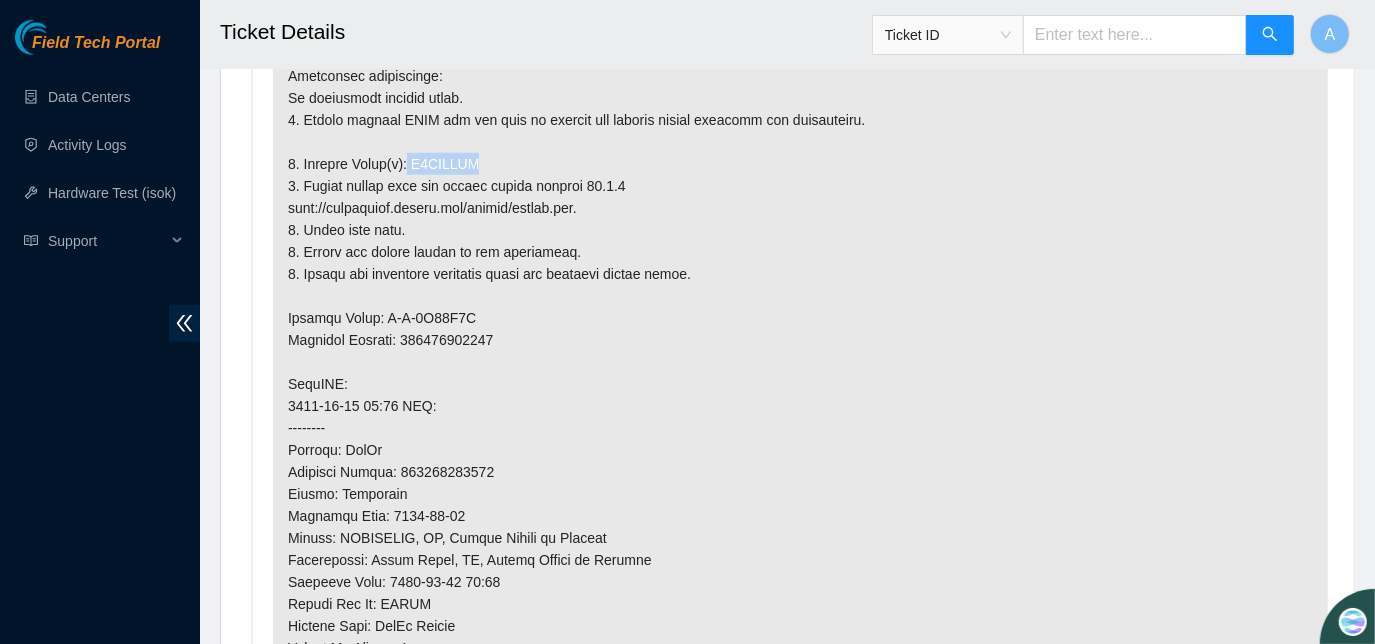 drag, startPoint x: 405, startPoint y: 177, endPoint x: 473, endPoint y: 189, distance: 69.050705 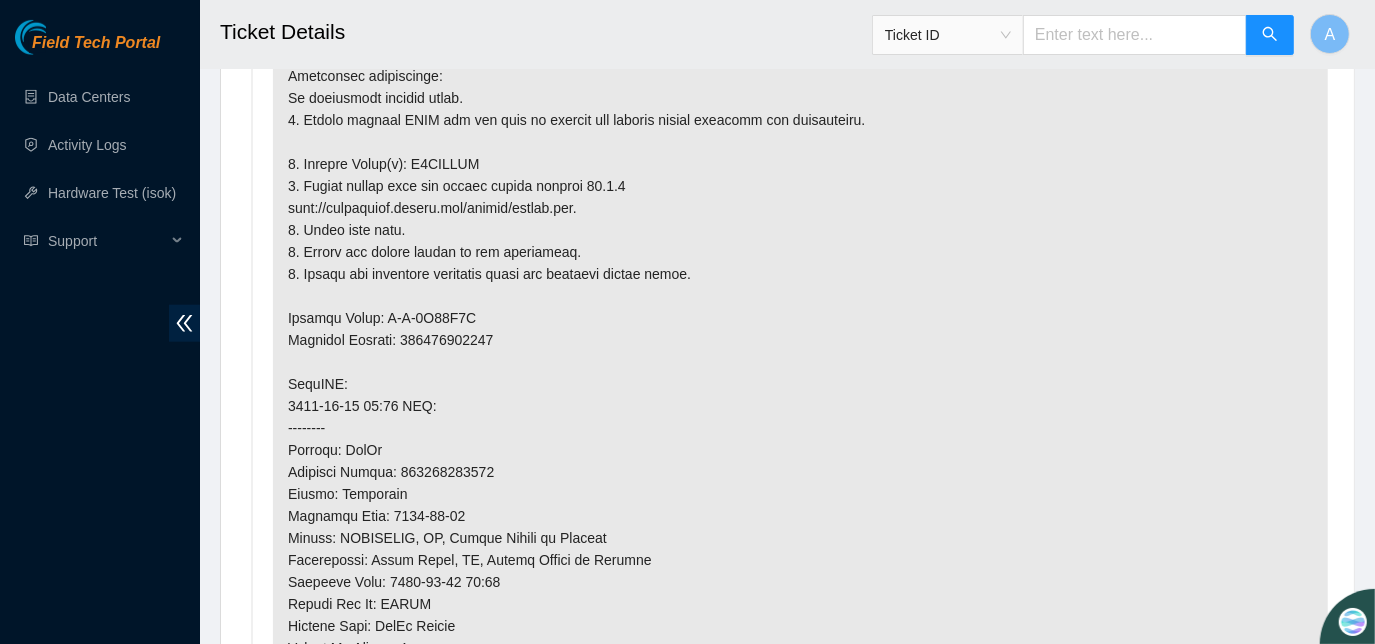 click at bounding box center [800, 472] 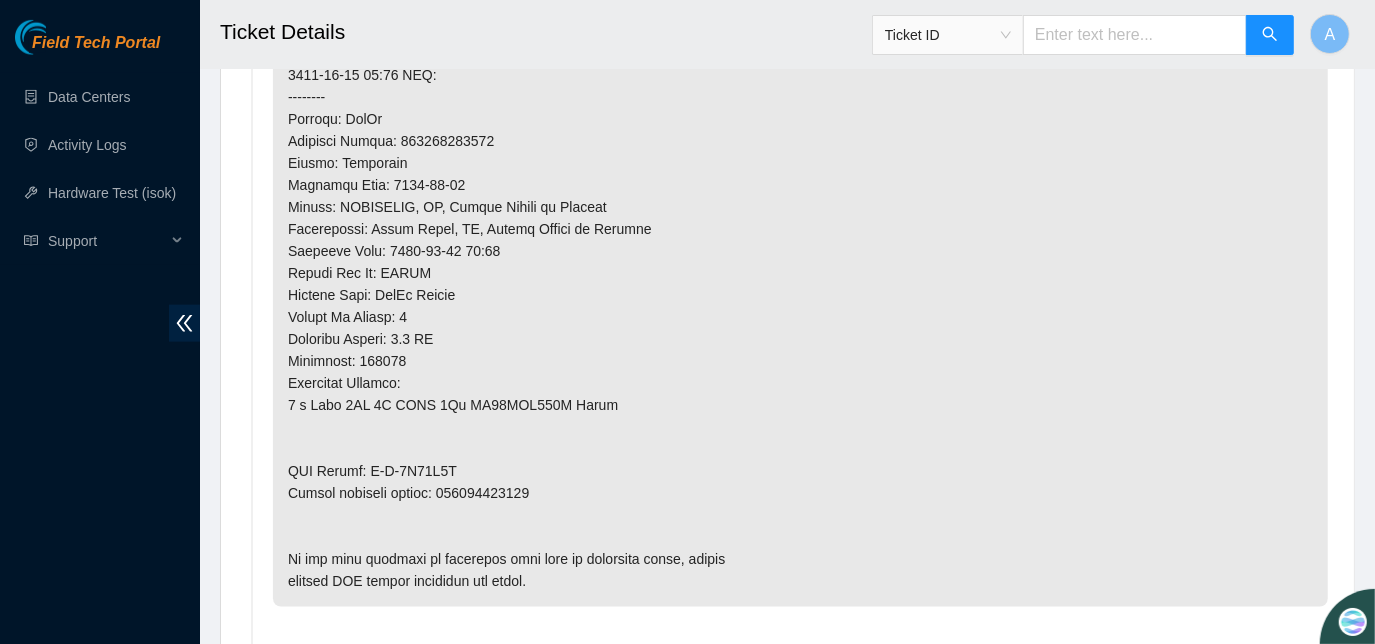 scroll, scrollTop: 1559, scrollLeft: 0, axis: vertical 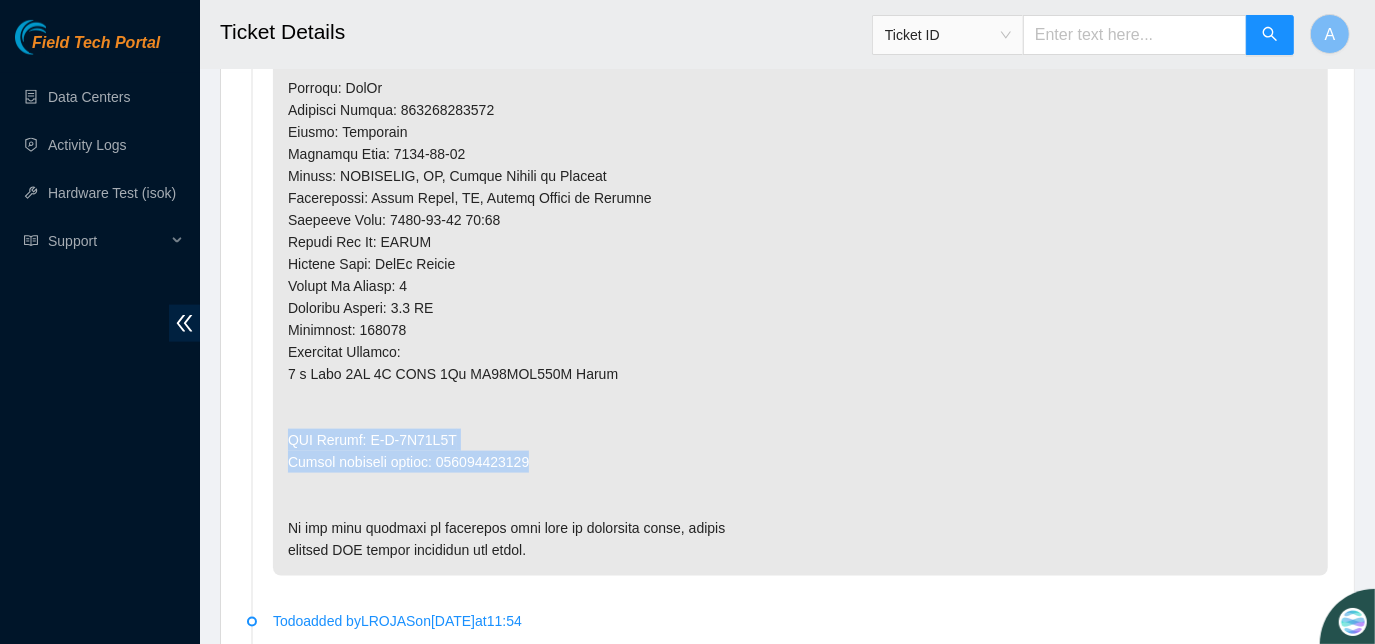 drag, startPoint x: 289, startPoint y: 454, endPoint x: 533, endPoint y: 480, distance: 245.38133 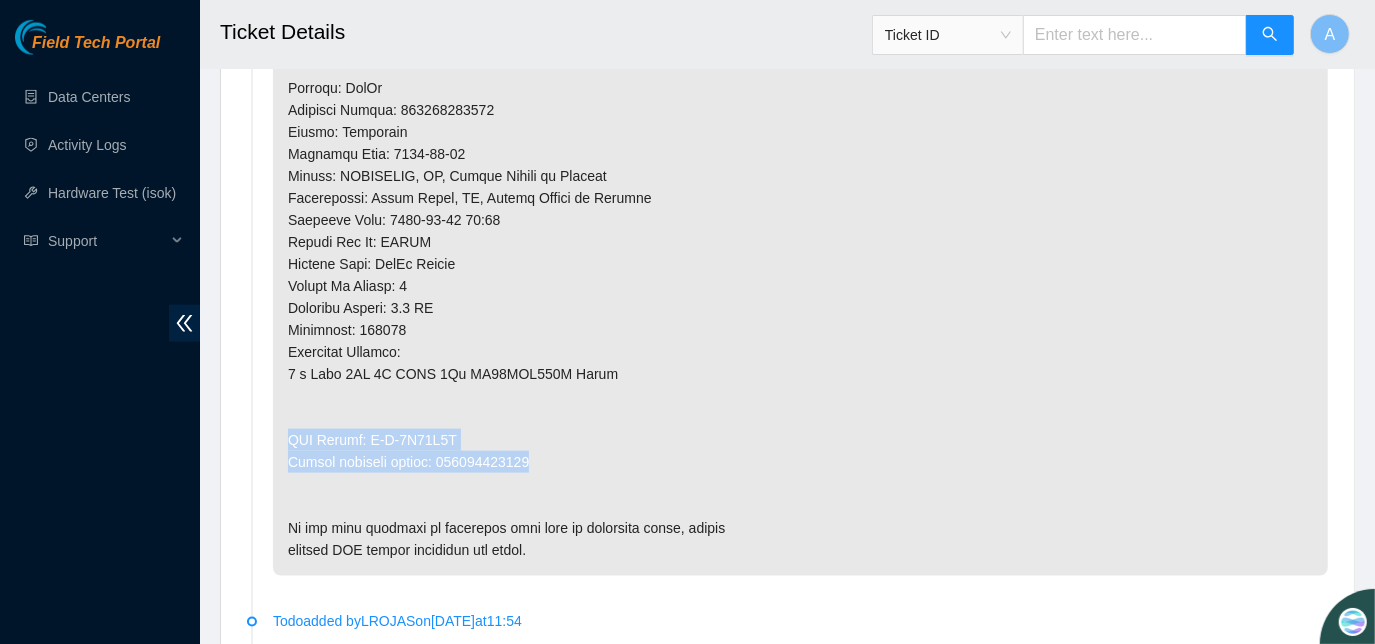 copy on "RMA Return: [TRACKING_ID]
Return tracking number: [TRACKING_NUMBER]" 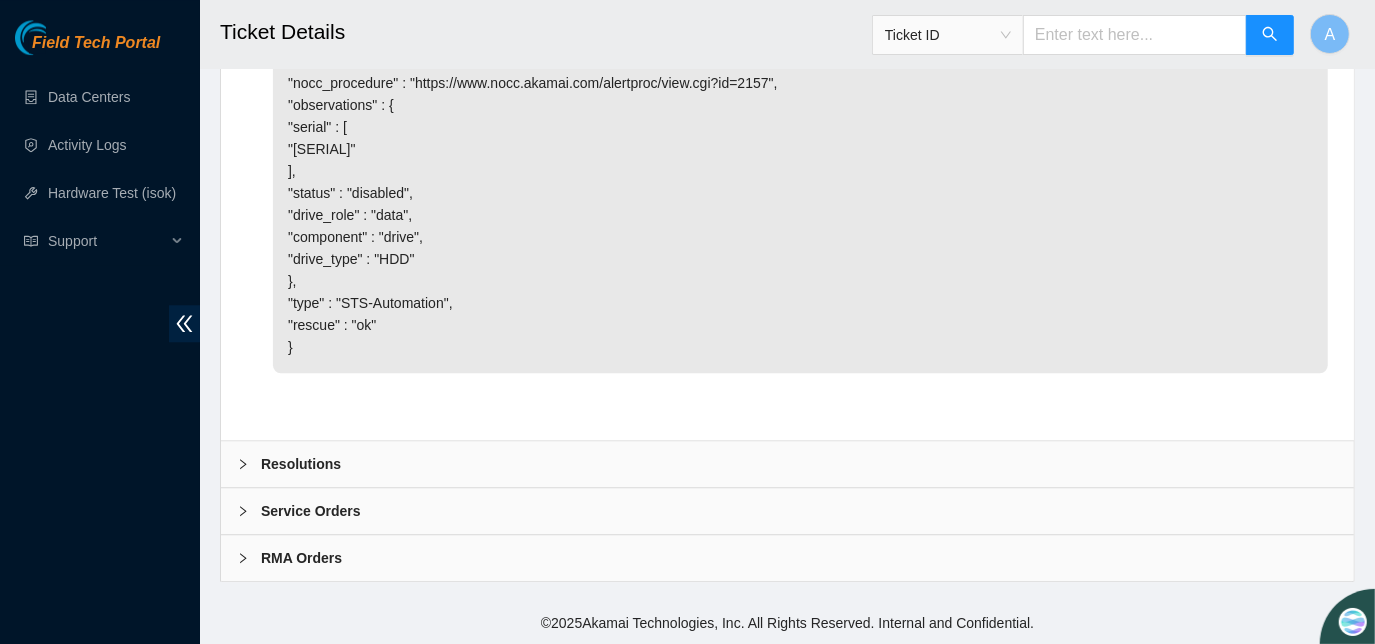 scroll, scrollTop: 3571, scrollLeft: 0, axis: vertical 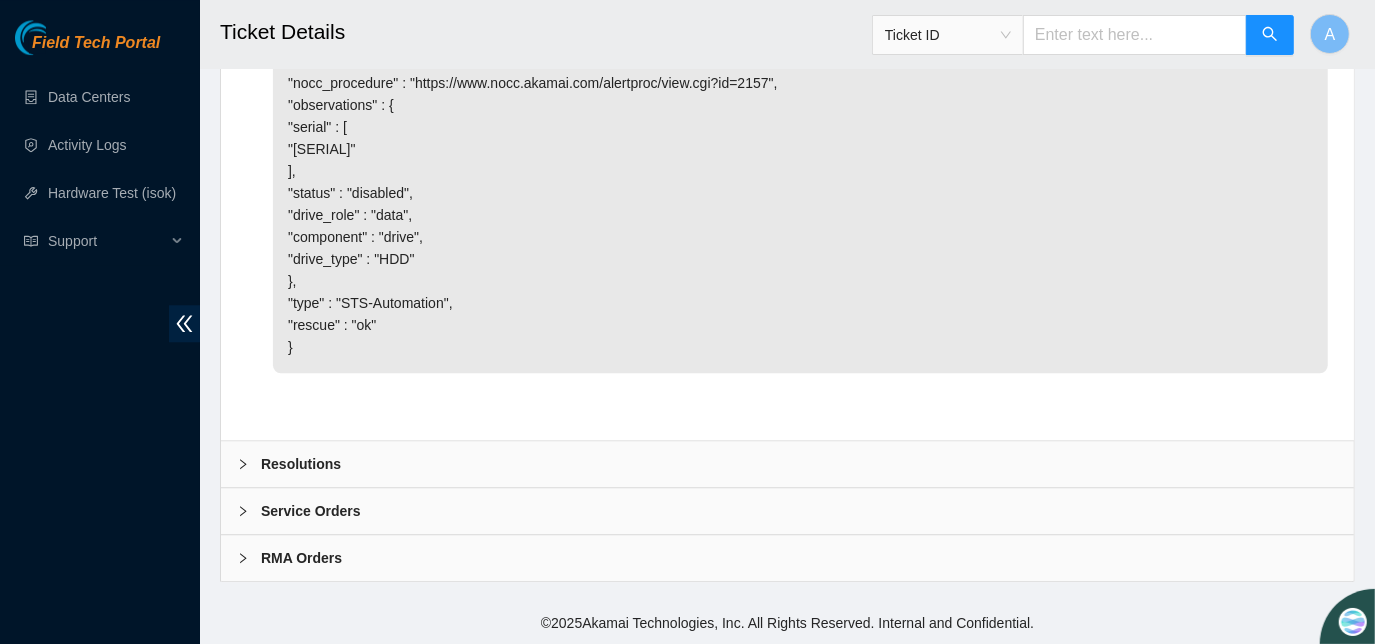 click on "Resolutions" at bounding box center (301, 464) 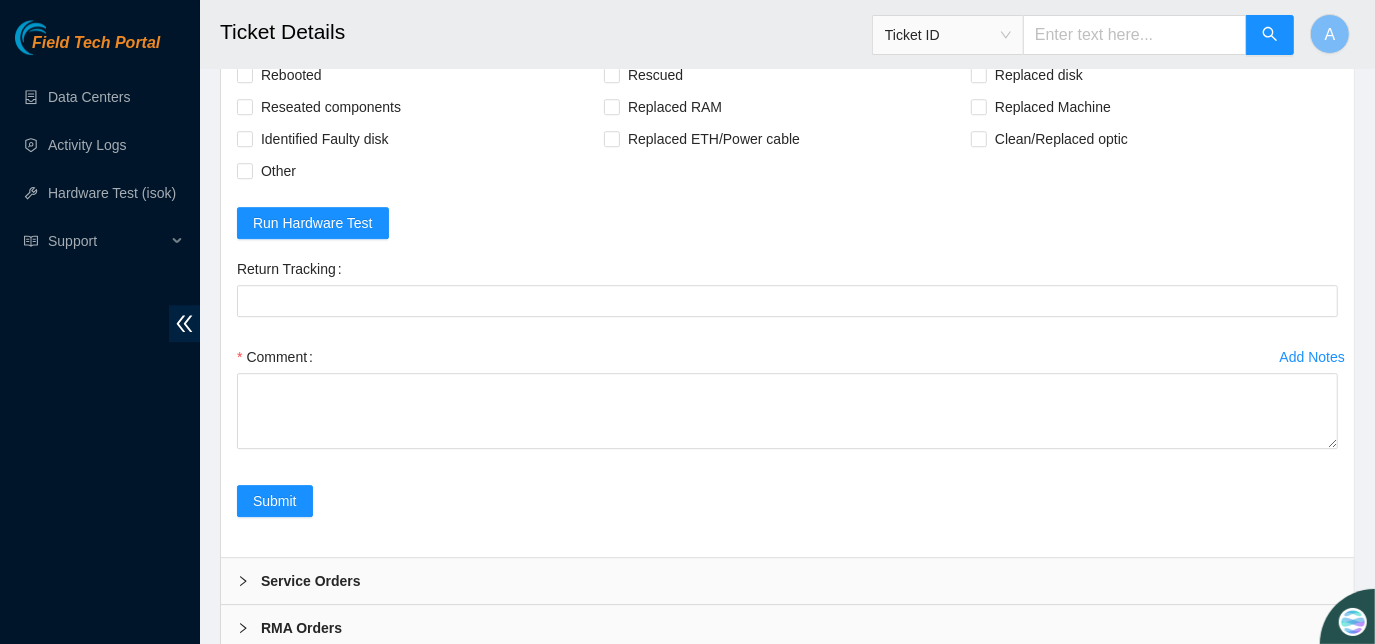scroll, scrollTop: 3811, scrollLeft: 0, axis: vertical 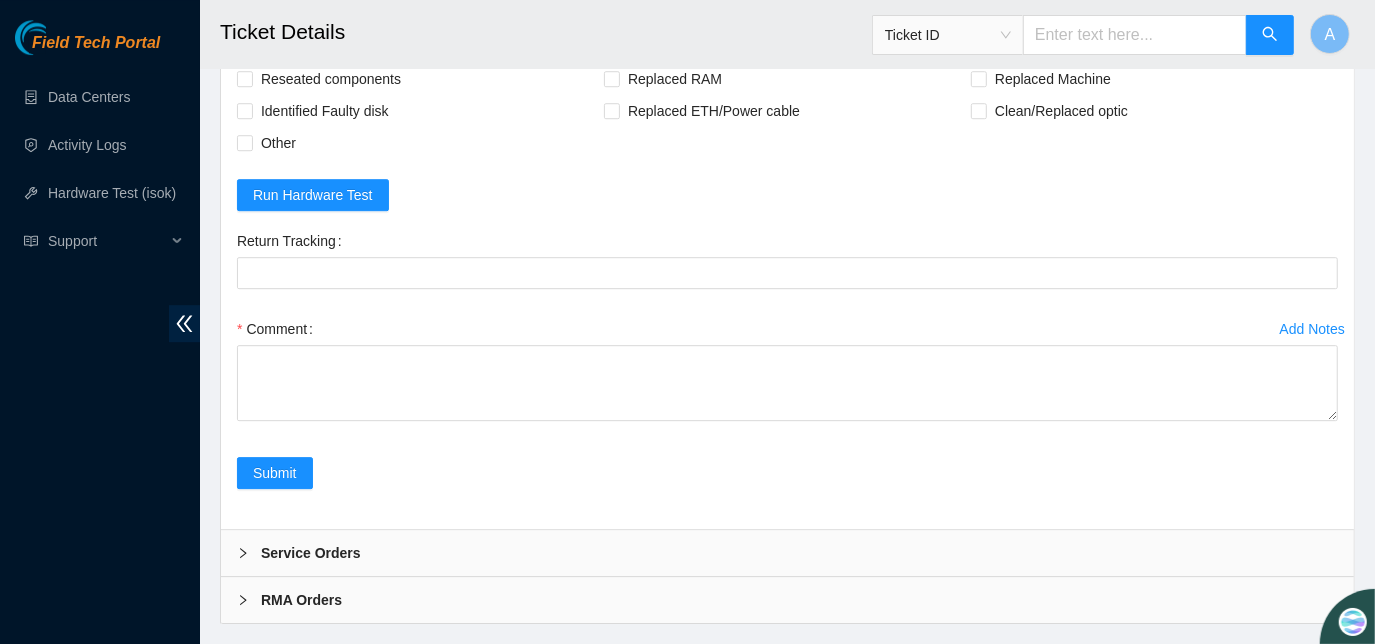 click on "Rebooted" at bounding box center (244, 46) 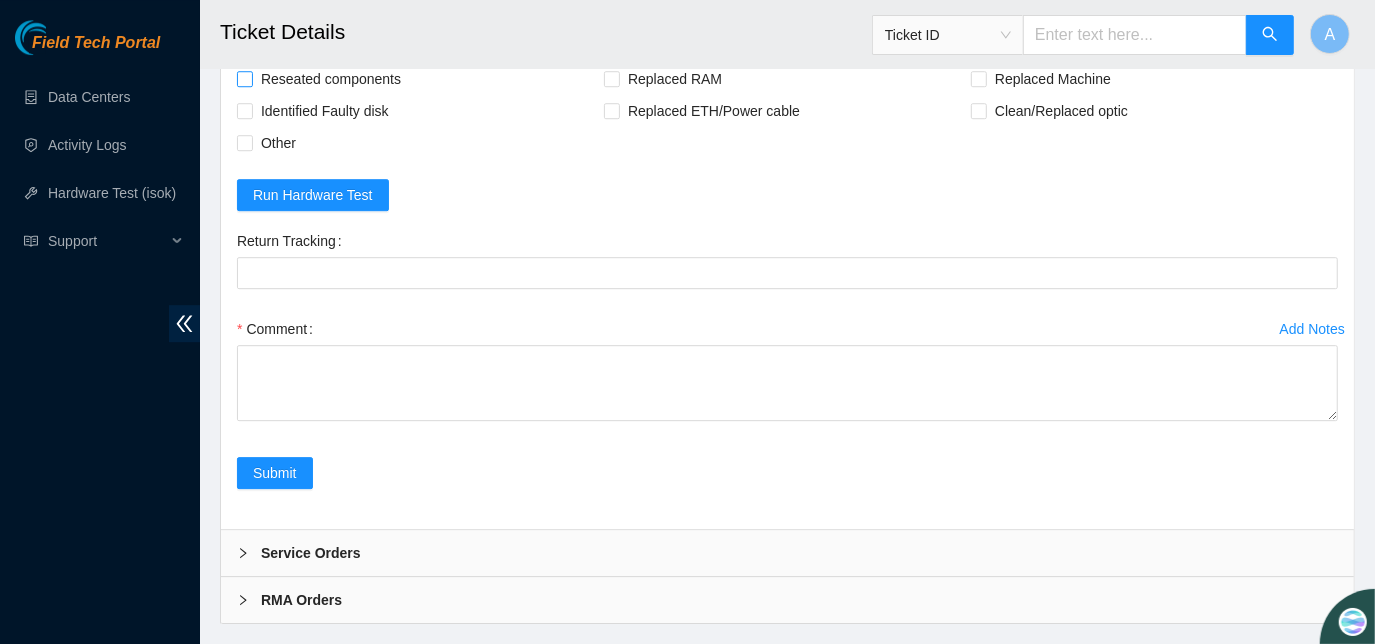 click on "Reseated components" at bounding box center (244, 78) 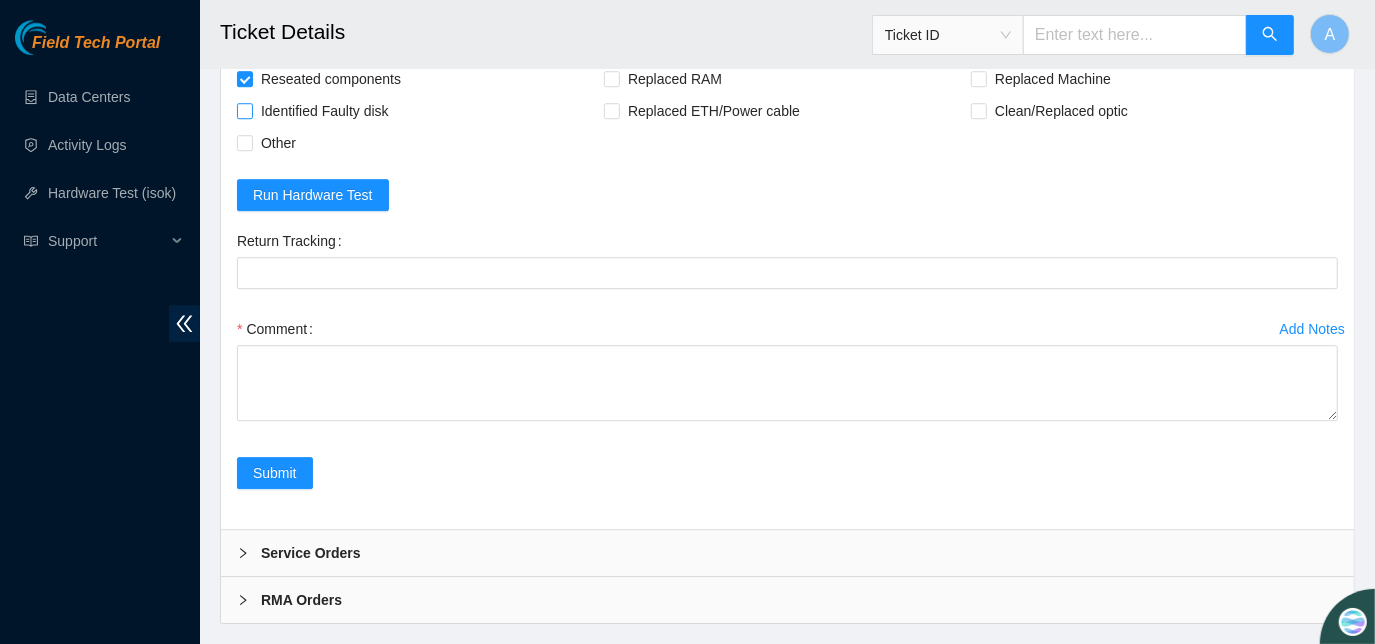 click on "Identified Faulty disk" at bounding box center (244, 110) 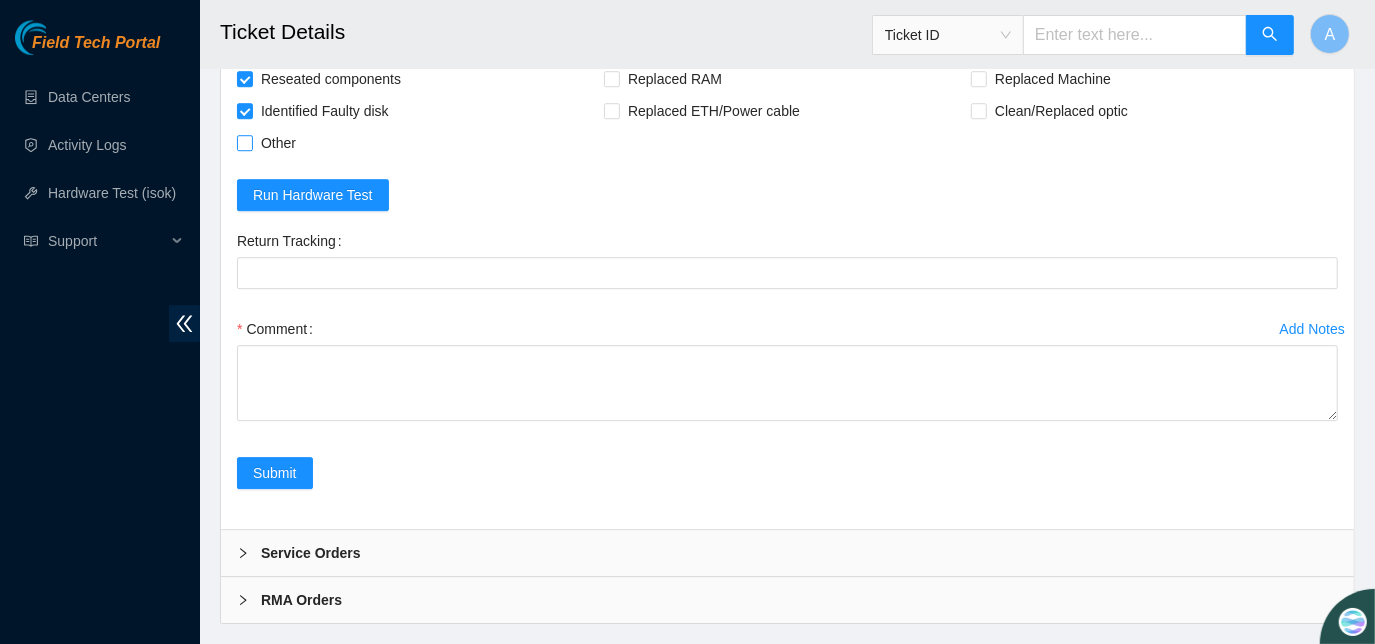 click on "Other" at bounding box center (244, 142) 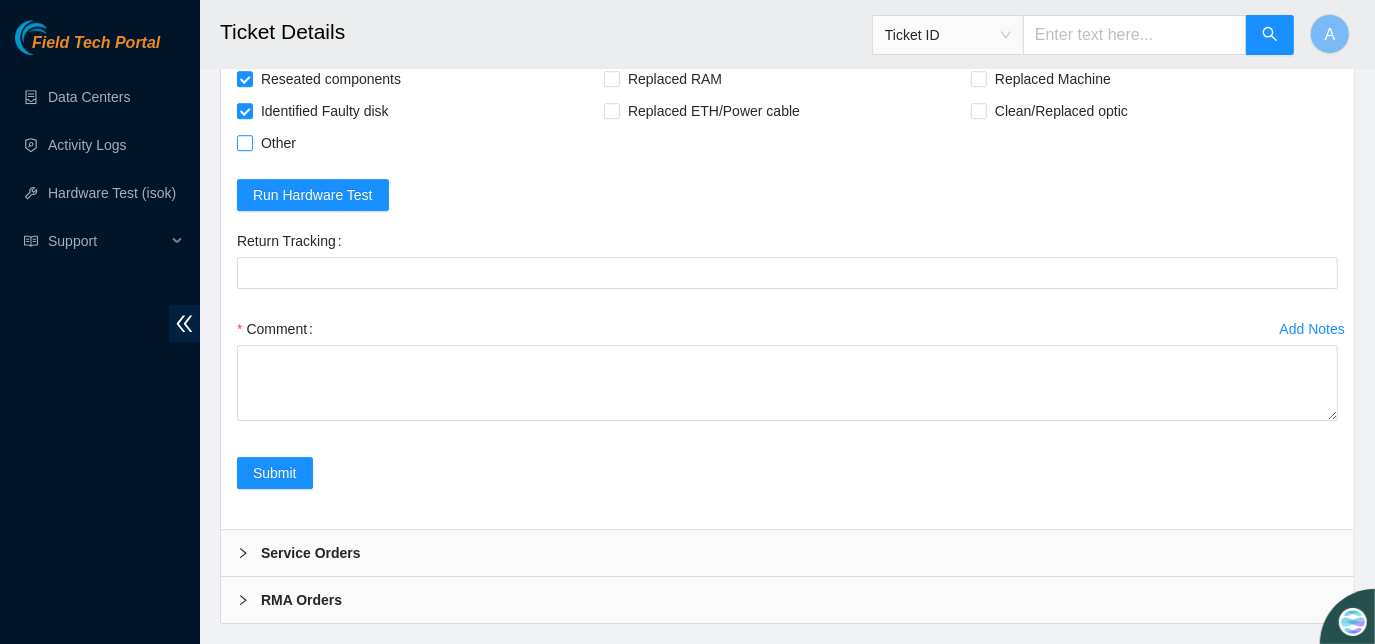 checkbox on "true" 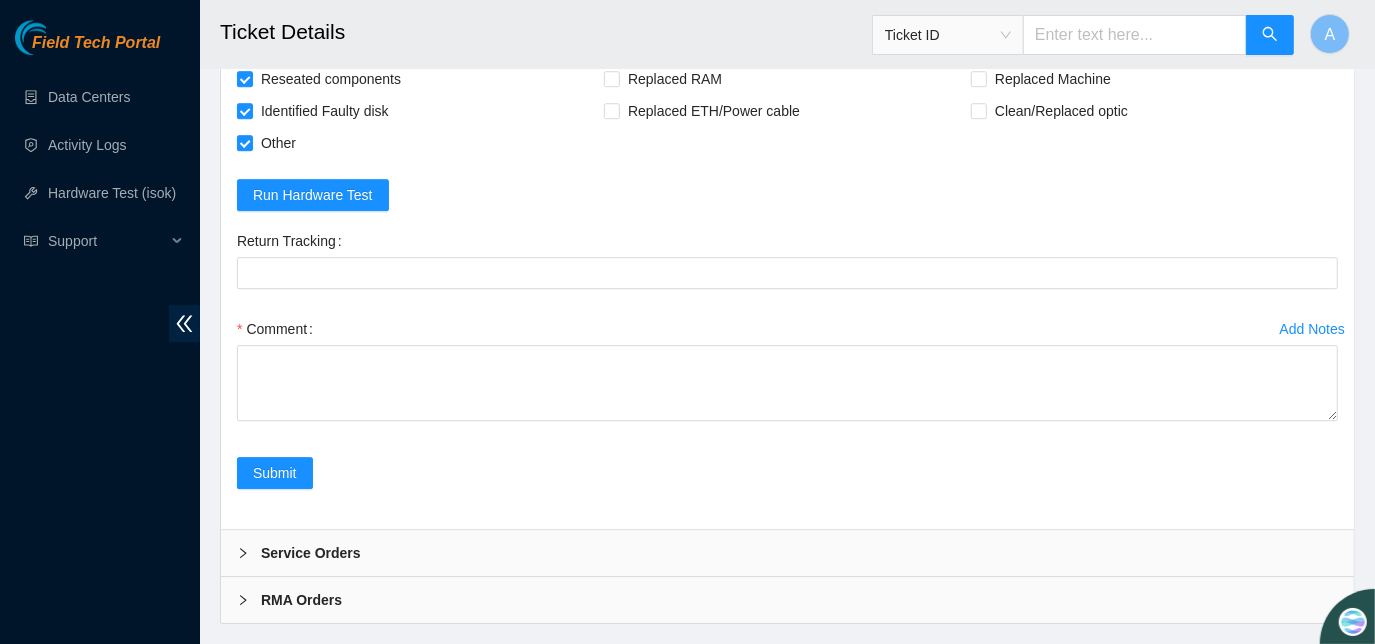 click on "Rescued" at bounding box center [611, 46] 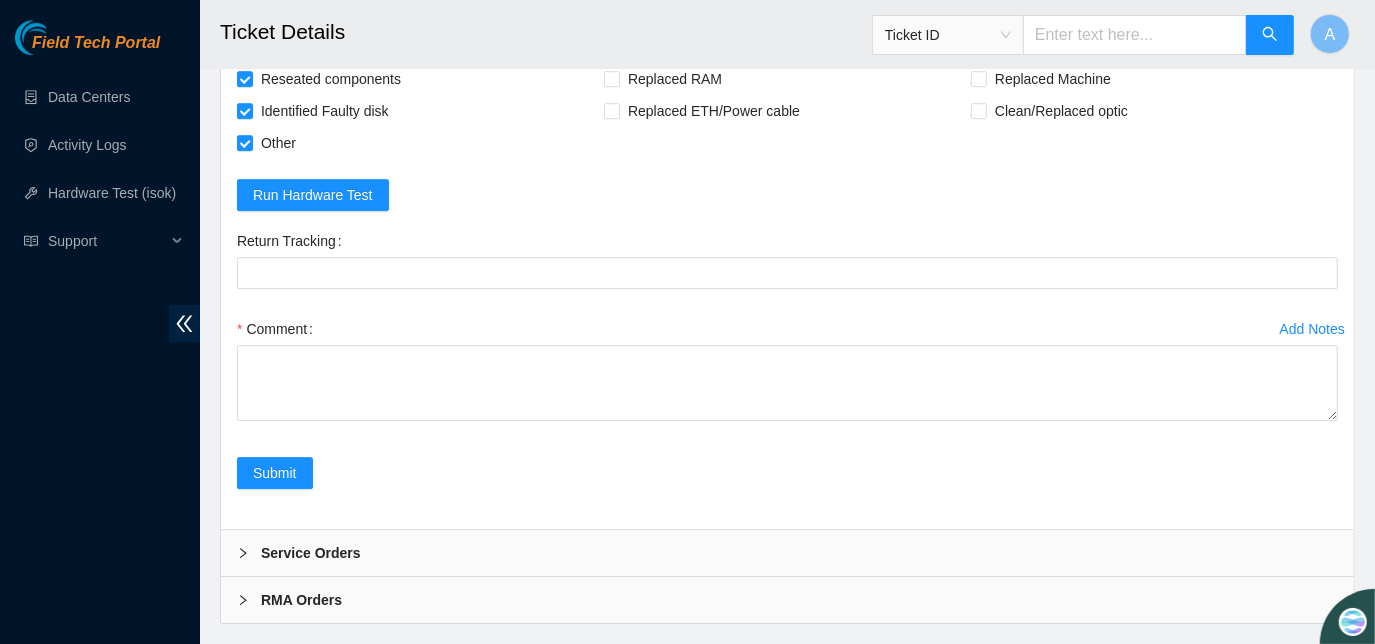 scroll, scrollTop: 4085, scrollLeft: 0, axis: vertical 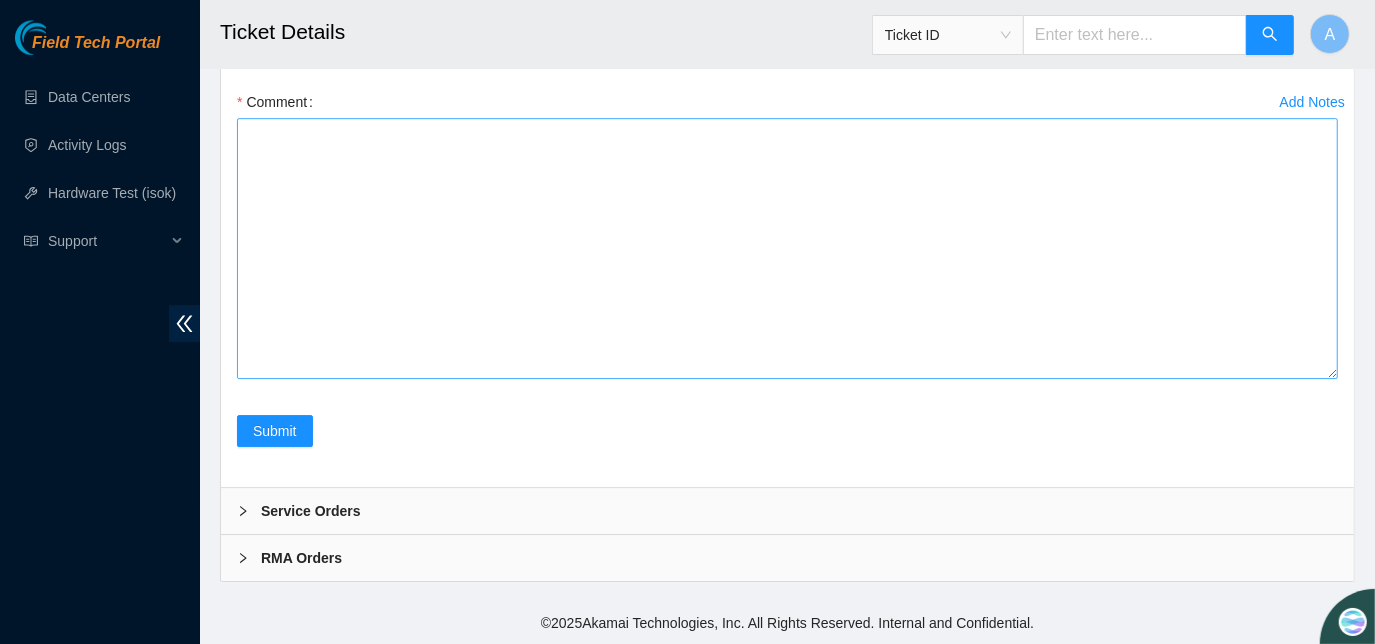 drag, startPoint x: 1335, startPoint y: 369, endPoint x: 1315, endPoint y: 554, distance: 186.07794 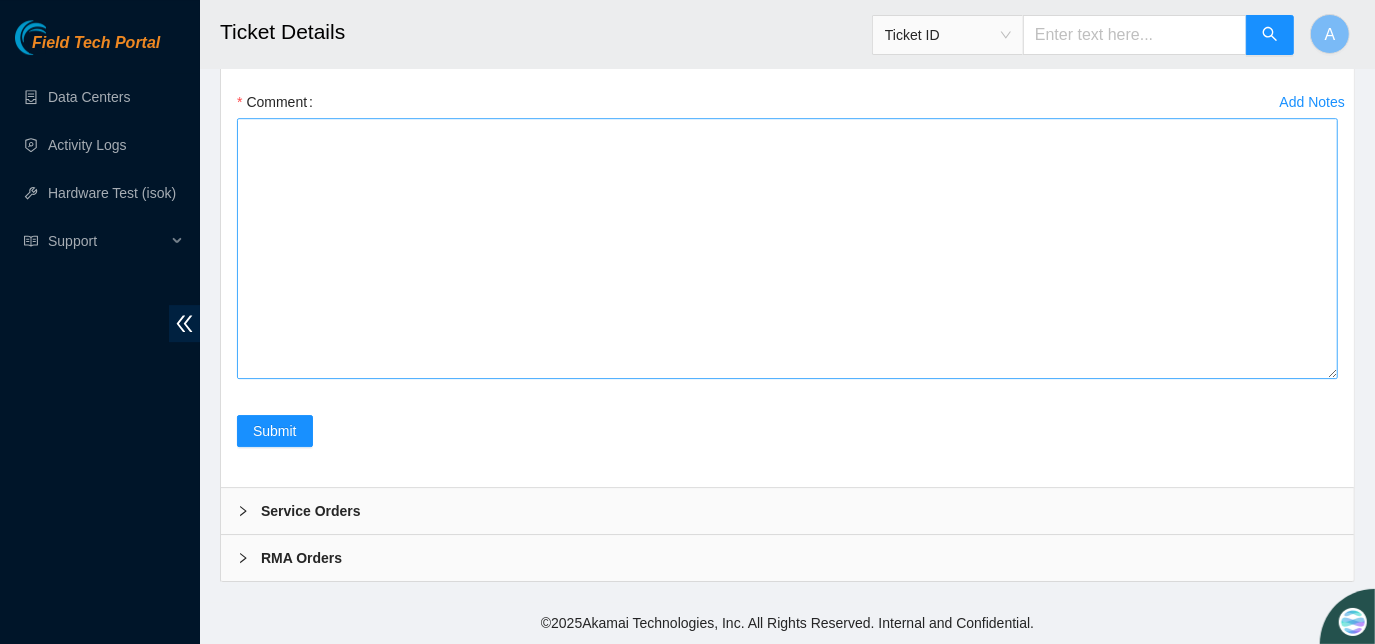 click on "Comment" at bounding box center [787, 248] 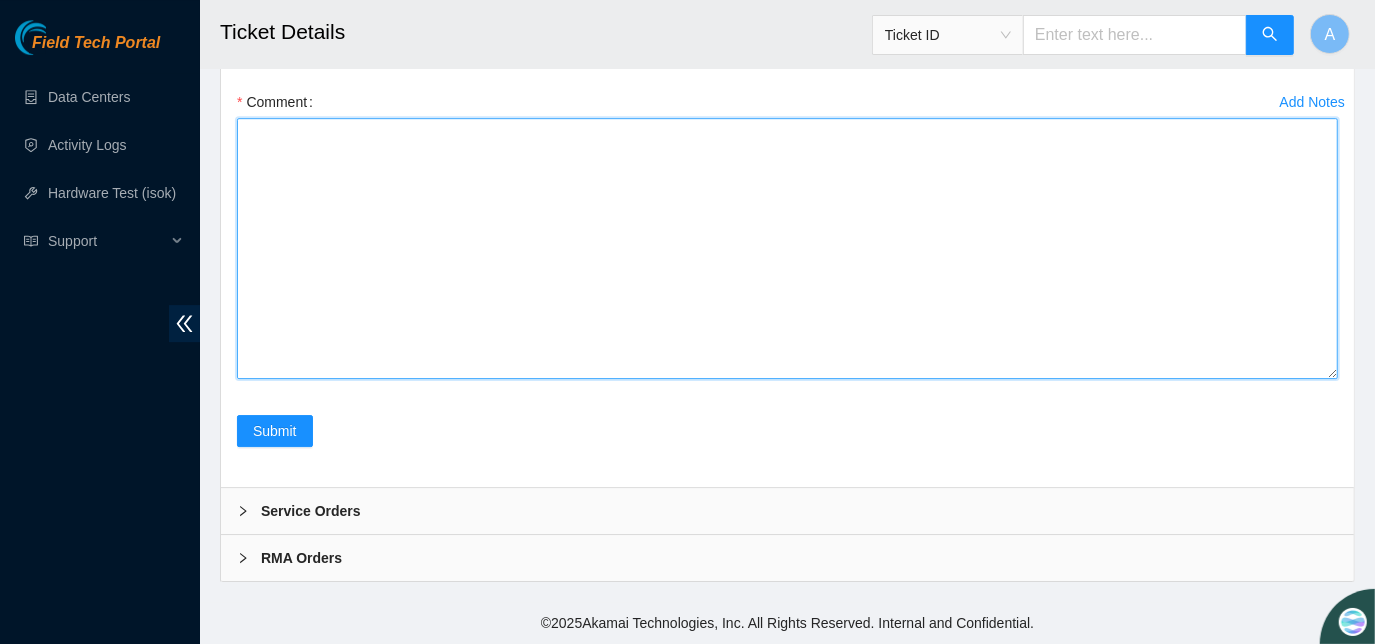 click on "Comment" at bounding box center (787, 248) 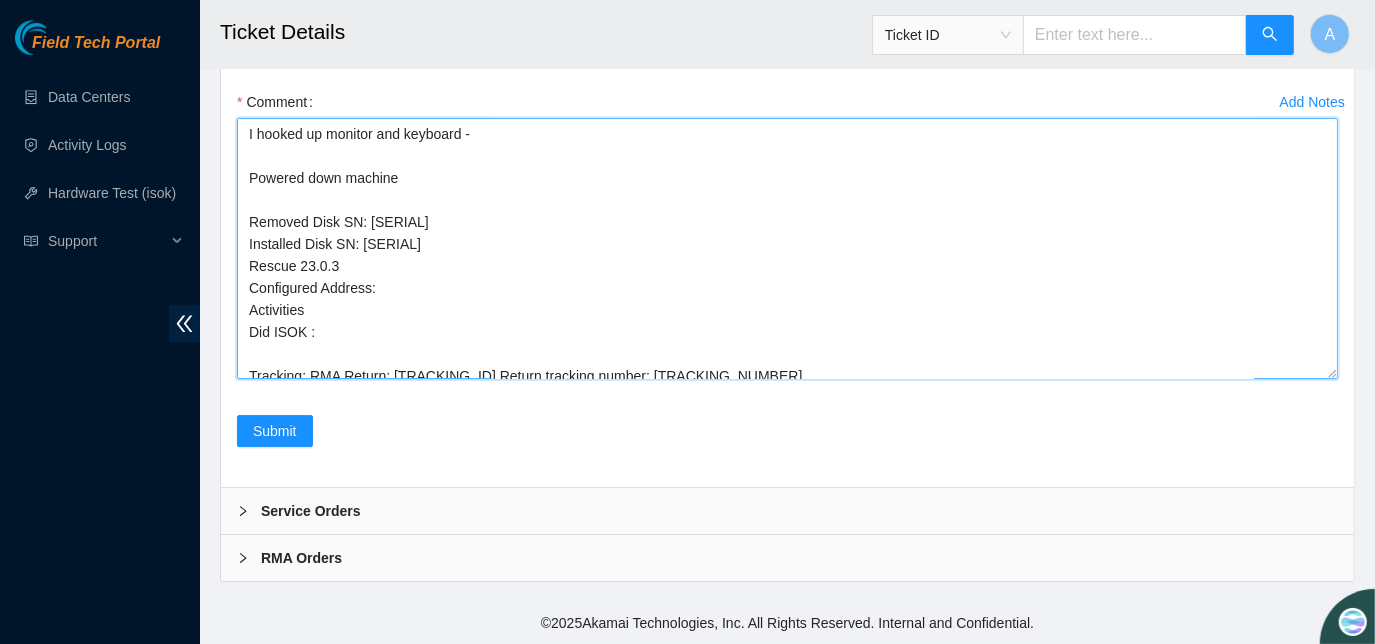 scroll, scrollTop: 29, scrollLeft: 0, axis: vertical 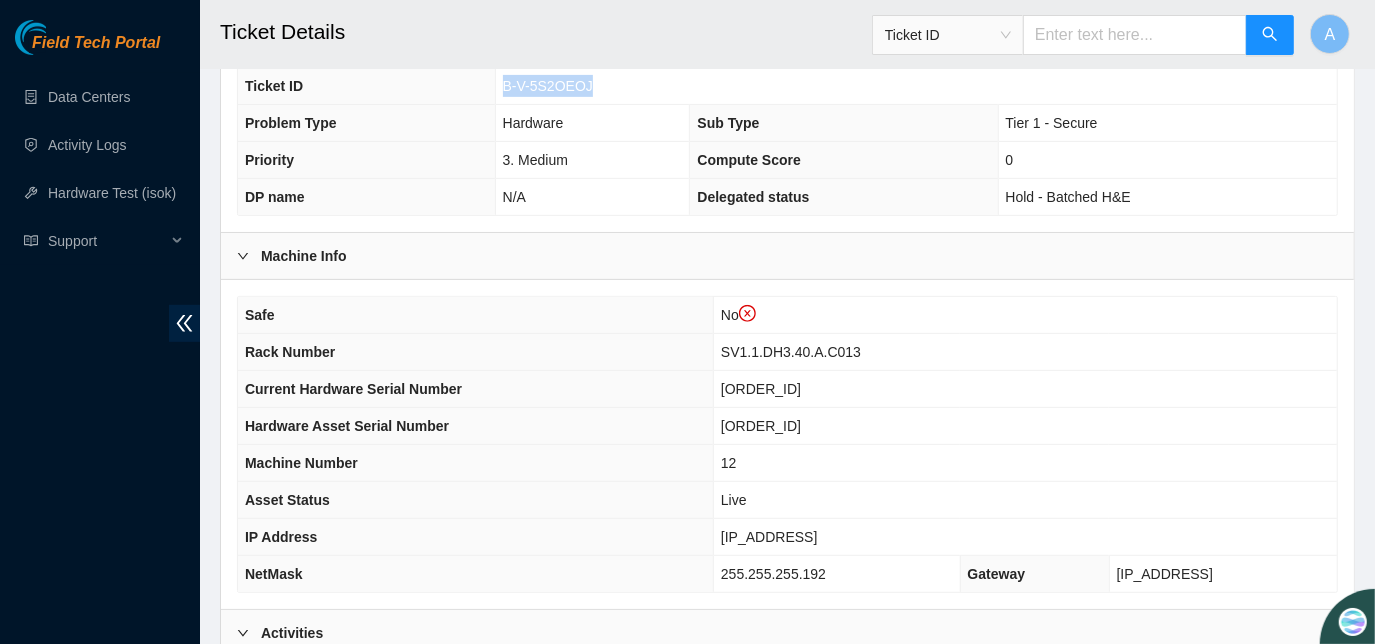 drag, startPoint x: 498, startPoint y: 103, endPoint x: 586, endPoint y: 114, distance: 88.68484 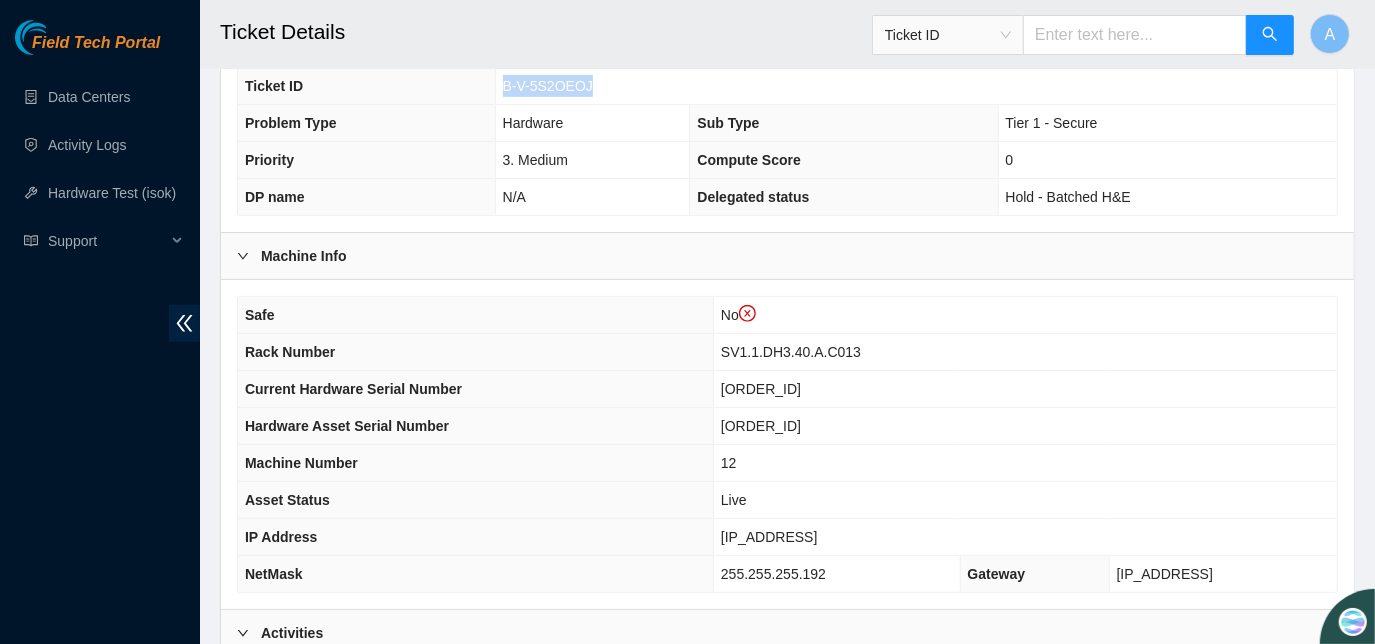 scroll, scrollTop: 682, scrollLeft: 0, axis: vertical 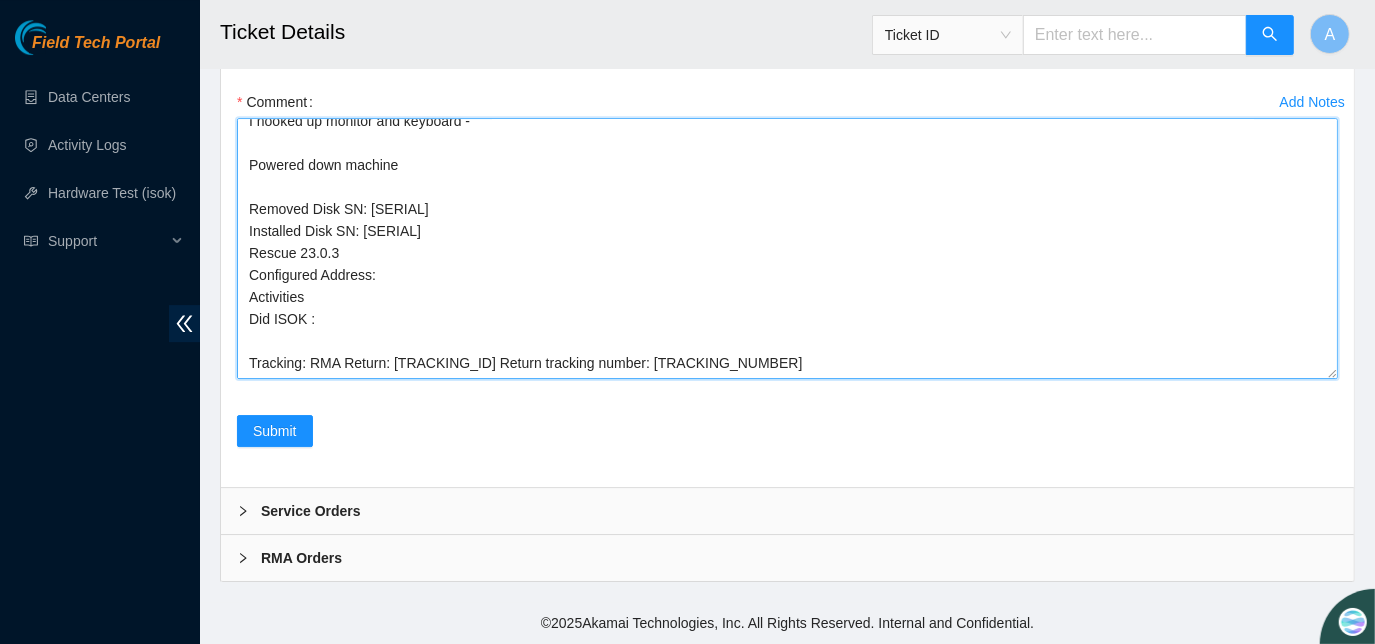 click on "I hooked up monitor and keyboard -
Powered down machine
Removed Disk SN: [SERIAL]
Installed Disk SN: [SERIAL]
Rescue 23.0.3
Configured Address:
Activities
Did ISOK :
Tracking: RMA Return: [TRACKING_ID] Return tracking number: [TRACKING_NUMBER]" at bounding box center (787, 248) 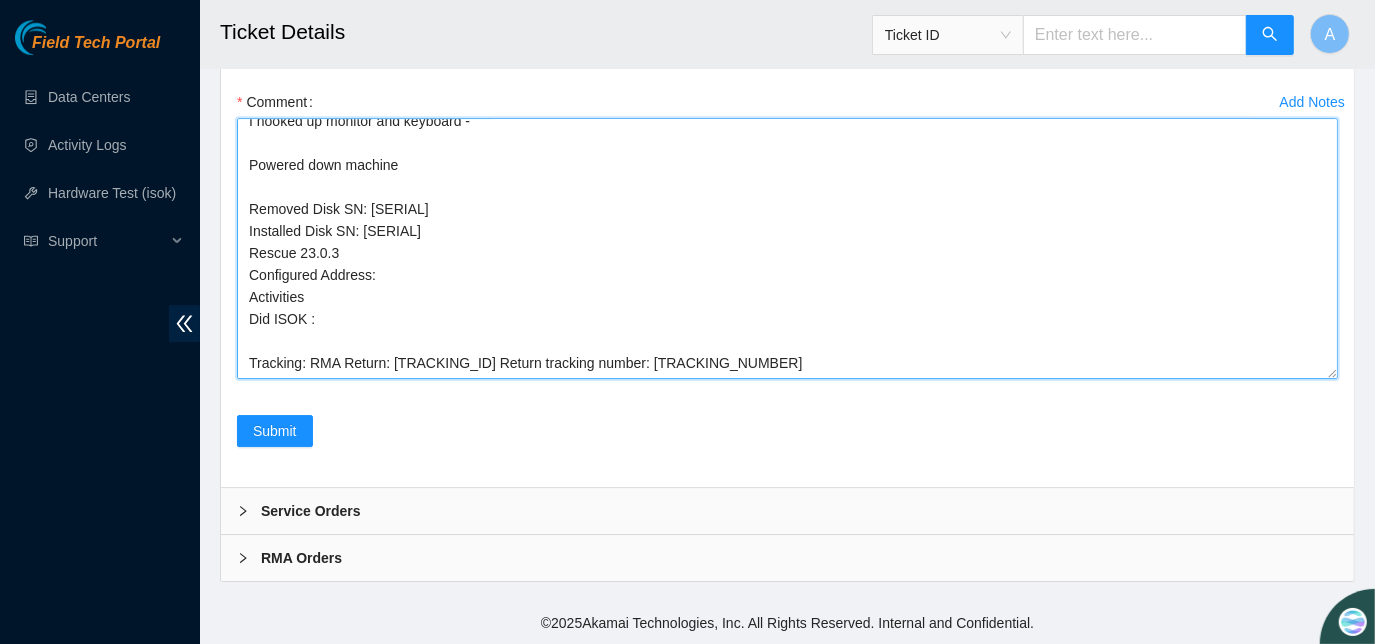 click on "I hooked up monitor and keyboard -
Powered down machine
Removed Disk SN: [SERIAL]
Installed Disk SN: [SERIAL]
Rescue 23.0.3
Configured Address:
Activities
Did ISOK :
Tracking: RMA Return: [TRACKING_ID] Return tracking number: [TRACKING_NUMBER]" at bounding box center (787, 248) 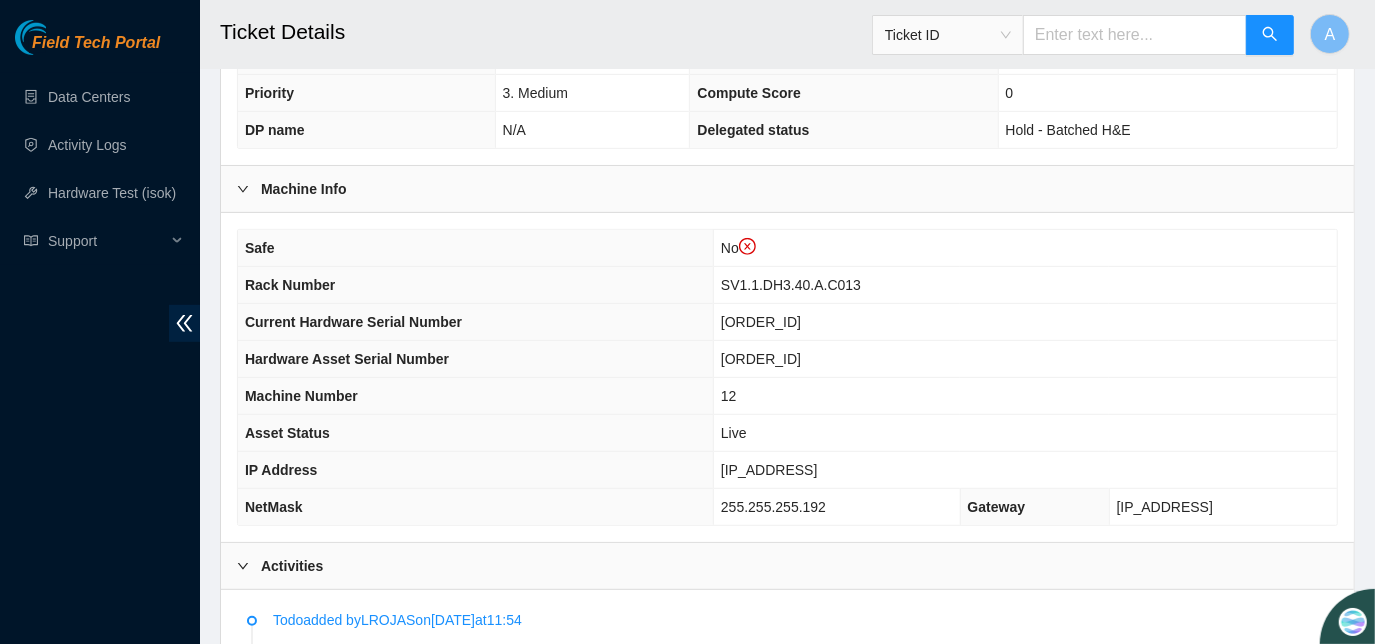 scroll, scrollTop: 712, scrollLeft: 0, axis: vertical 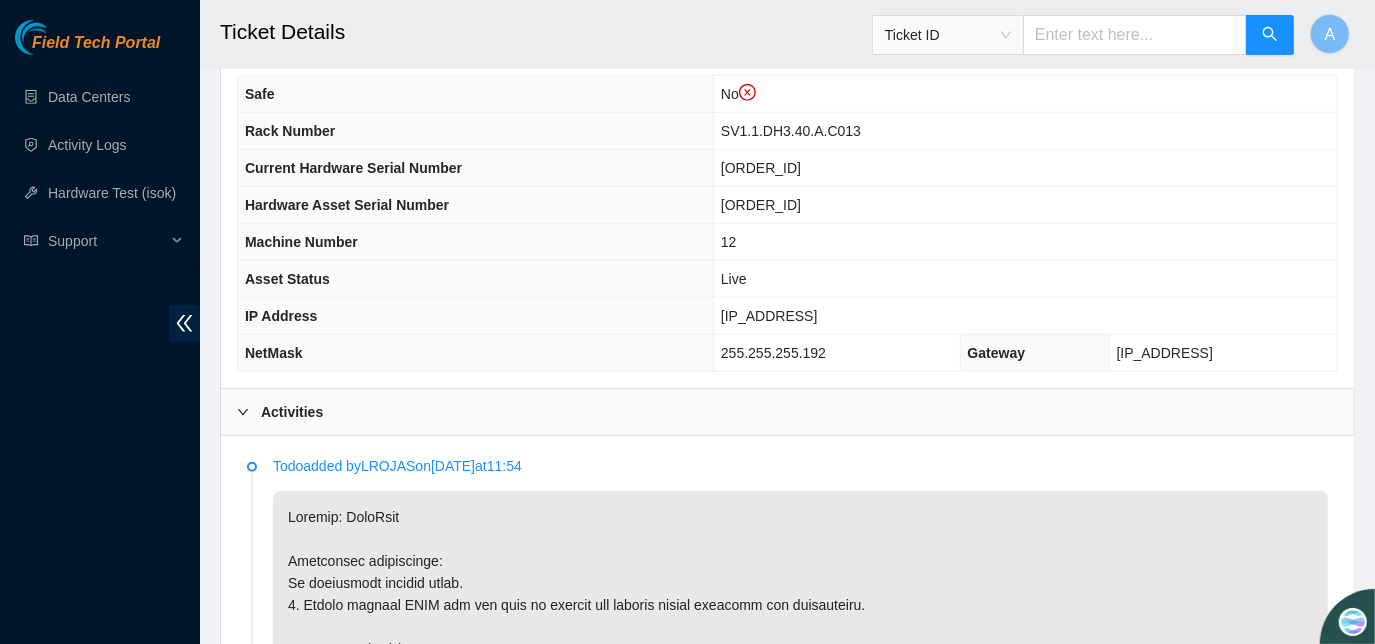 drag, startPoint x: 733, startPoint y: 334, endPoint x: 848, endPoint y: 339, distance: 115.10864 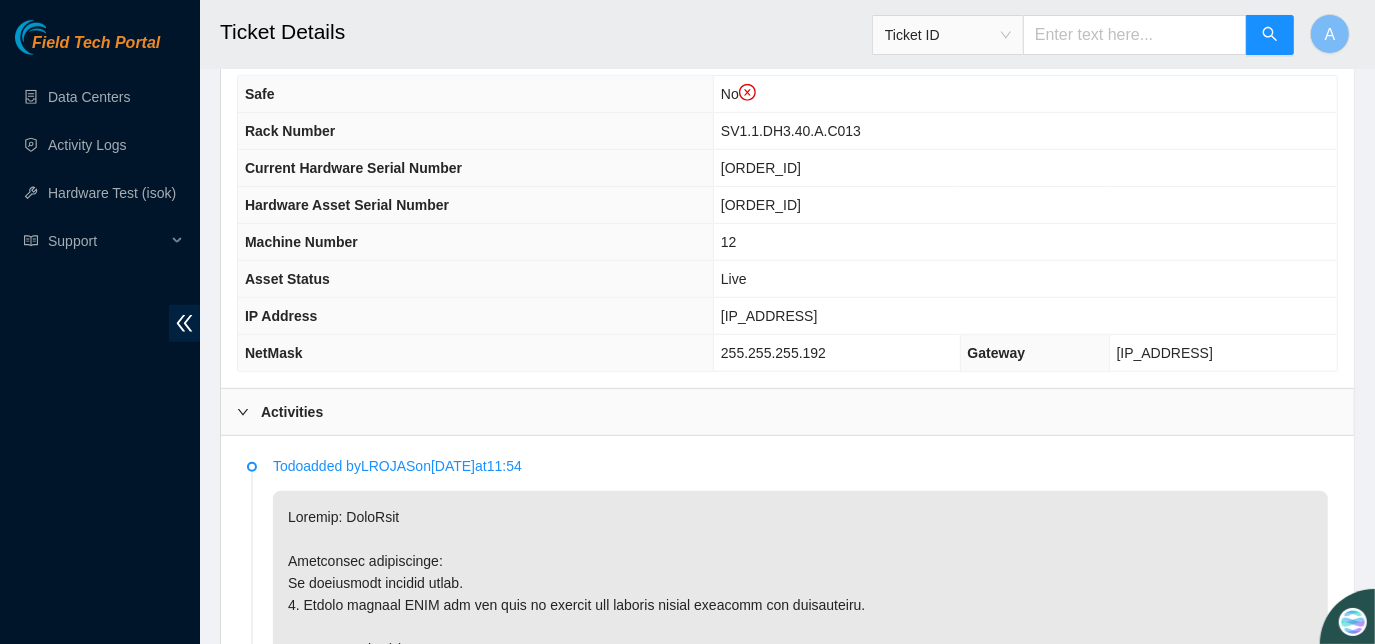 click on "[IP_ADDRESS]" at bounding box center (1025, 316) 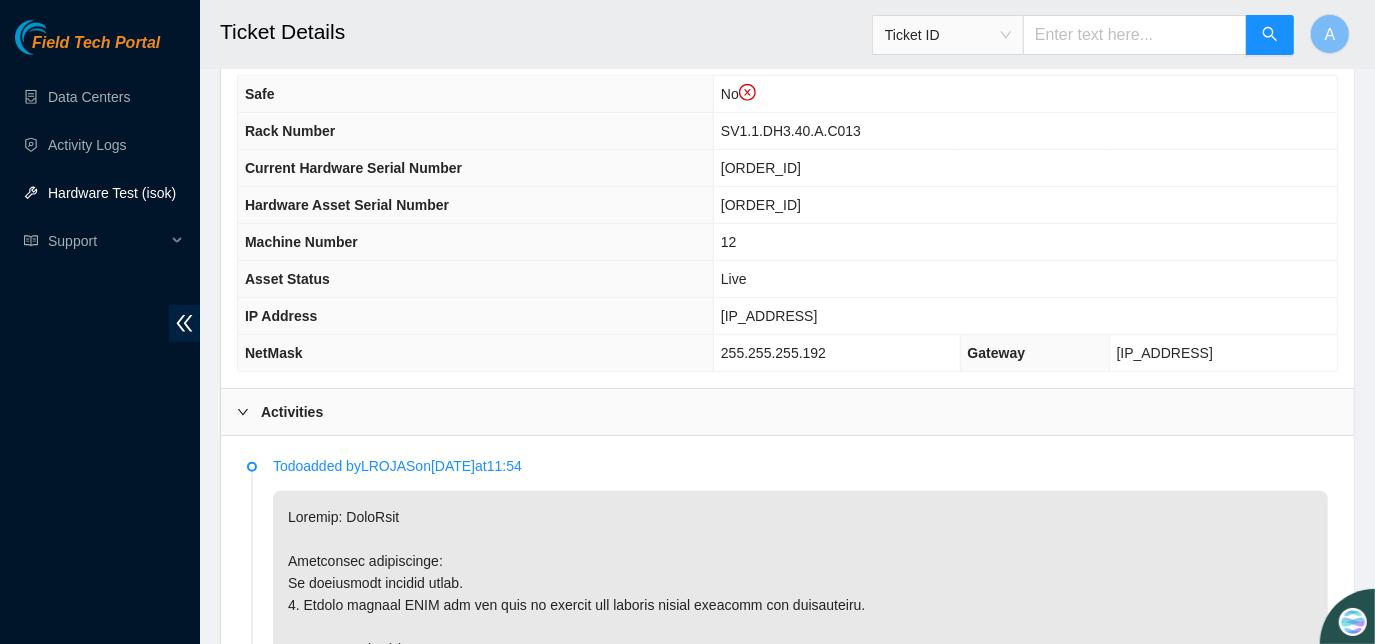 copy on "[IP_ADDRESS]" 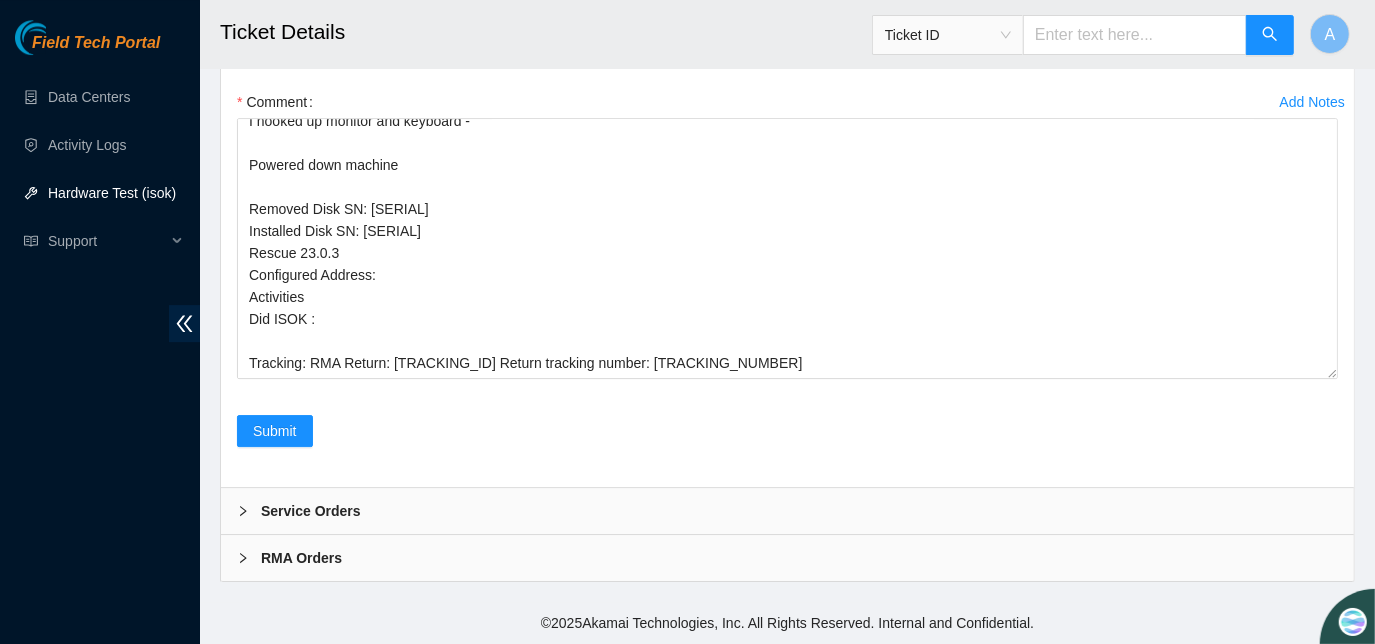 scroll, scrollTop: 4271, scrollLeft: 0, axis: vertical 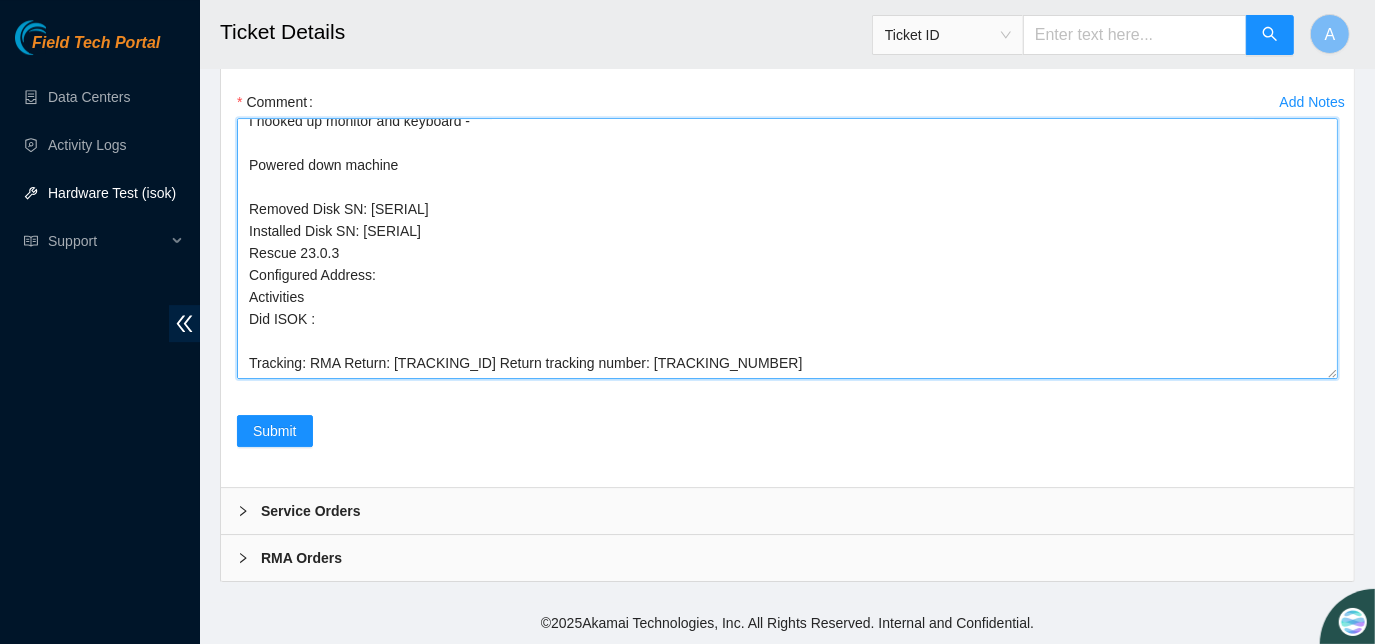 click on "I hooked up monitor and keyboard -
Powered down machine
Removed Disk SN: [SERIAL]
Installed Disk SN: [SERIAL]
Rescue 23.0.3
Configured Address:
Activities
Did ISOK :
Tracking: RMA Return: [TRACKING_ID] Return tracking number: [TRACKING_NUMBER]" at bounding box center (787, 248) 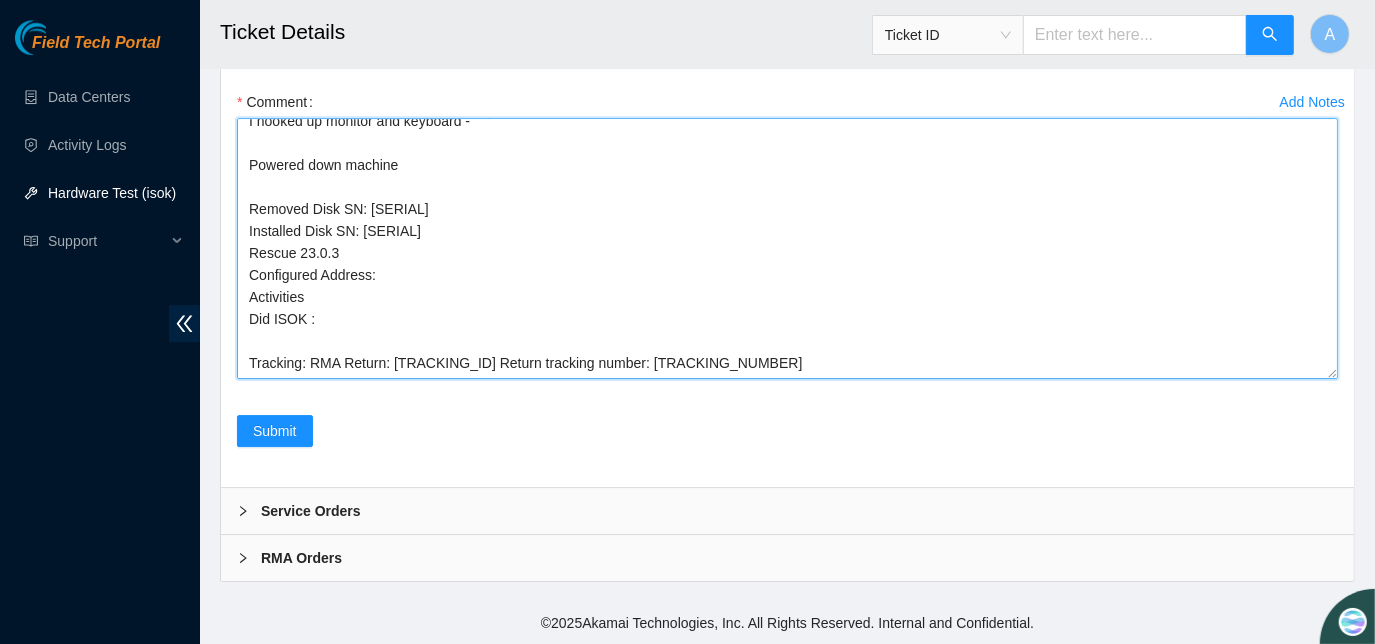 paste on "Hardware Tested
[IP_ADDRESS]
Result
PASSED" 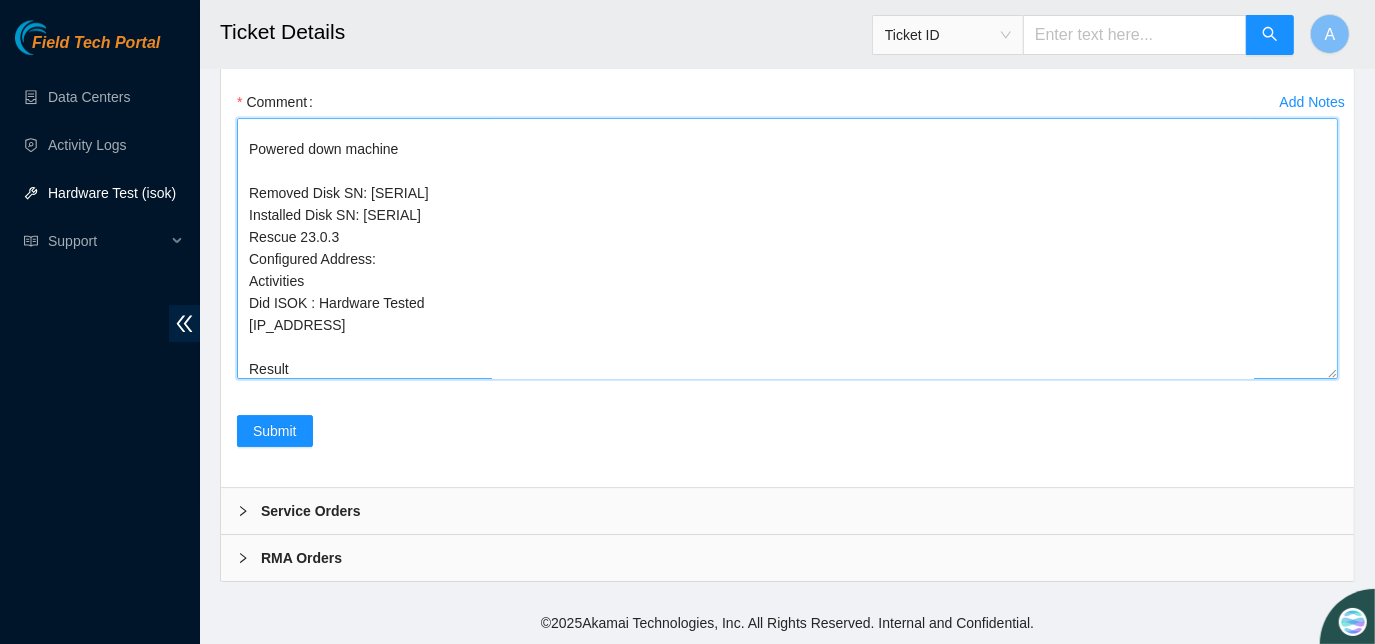 scroll, scrollTop: 50, scrollLeft: 0, axis: vertical 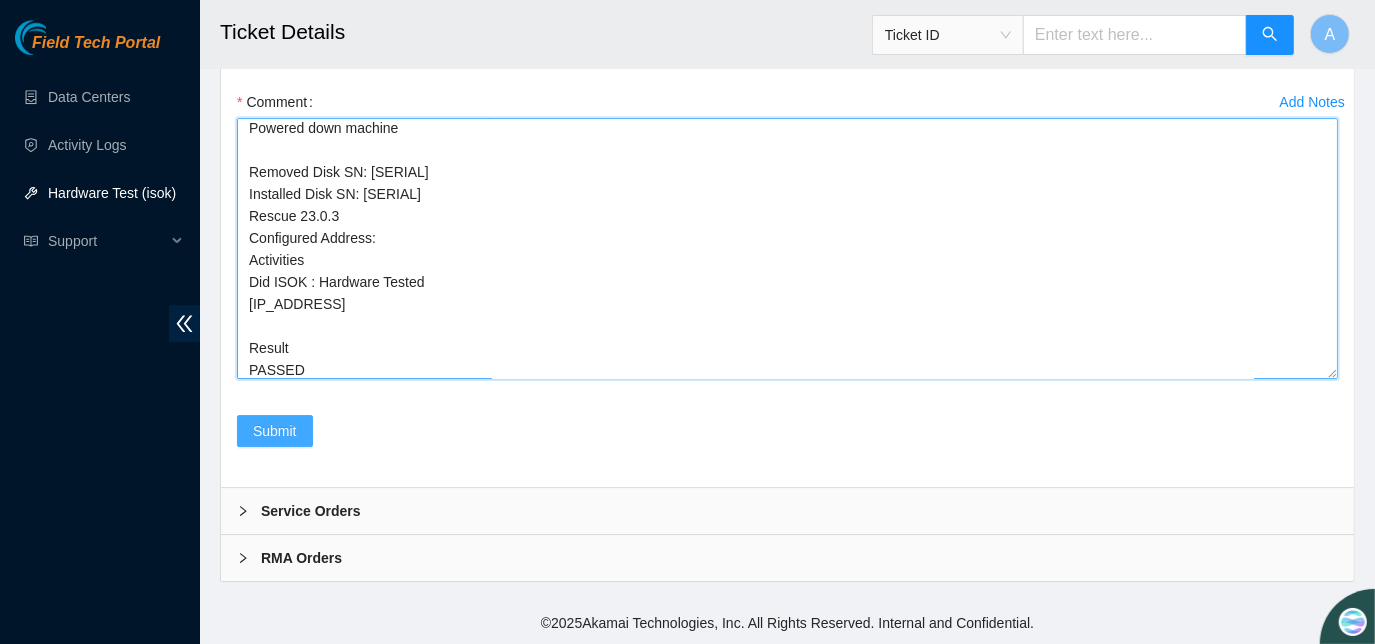 type on "I hooked up monitor and keyboard -
Powered down machine
Removed Disk SN: [SERIAL]
Installed Disk SN: [SERIAL]
Rescue 23.0.3
Configured Address:
Activities
Did ISOK : Hardware Tested
[IP_ADDRESS]
Result
PASSED
Tracking: RMA Return: [TRACKING_ID] Return tracking number: [TRACKING_NUMBER]" 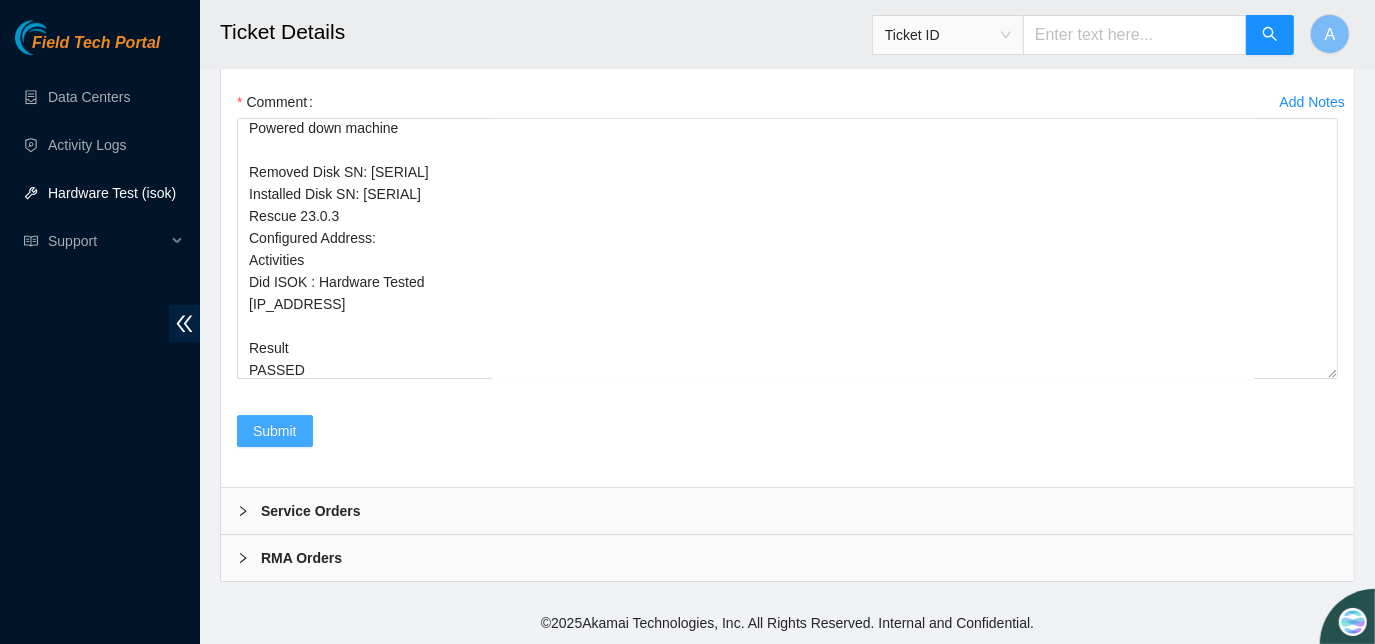 click on "Submit" at bounding box center (275, 431) 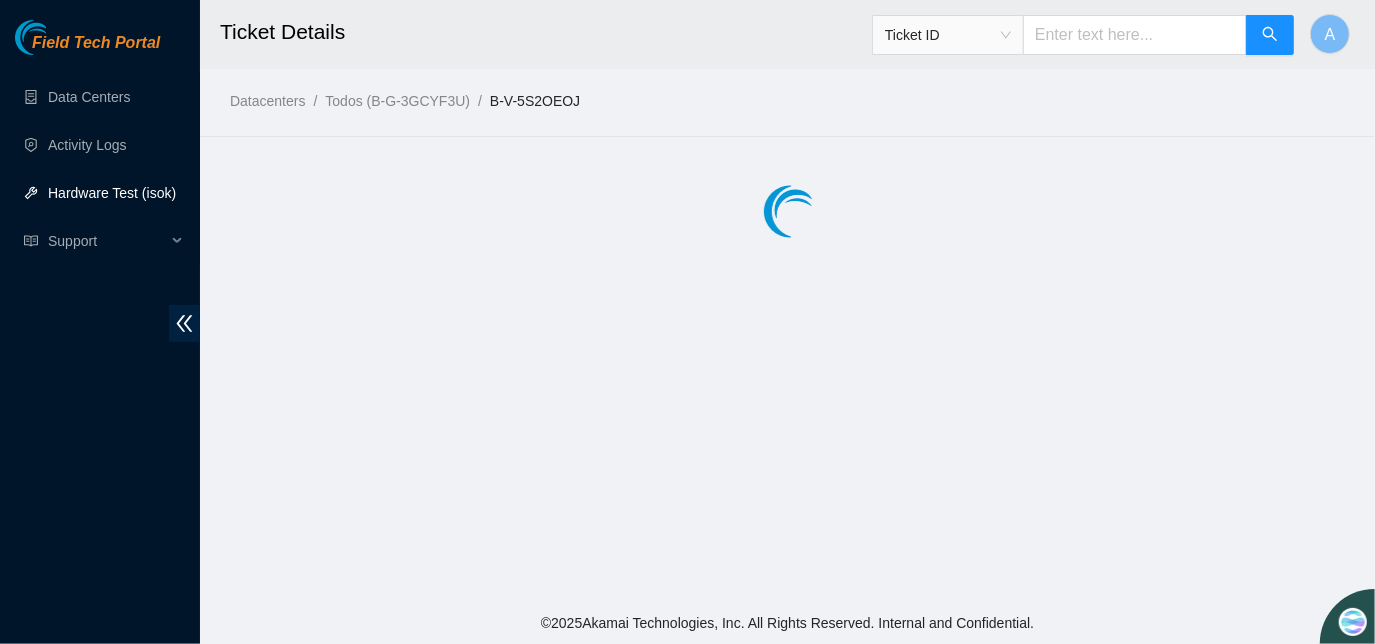 scroll, scrollTop: 0, scrollLeft: 0, axis: both 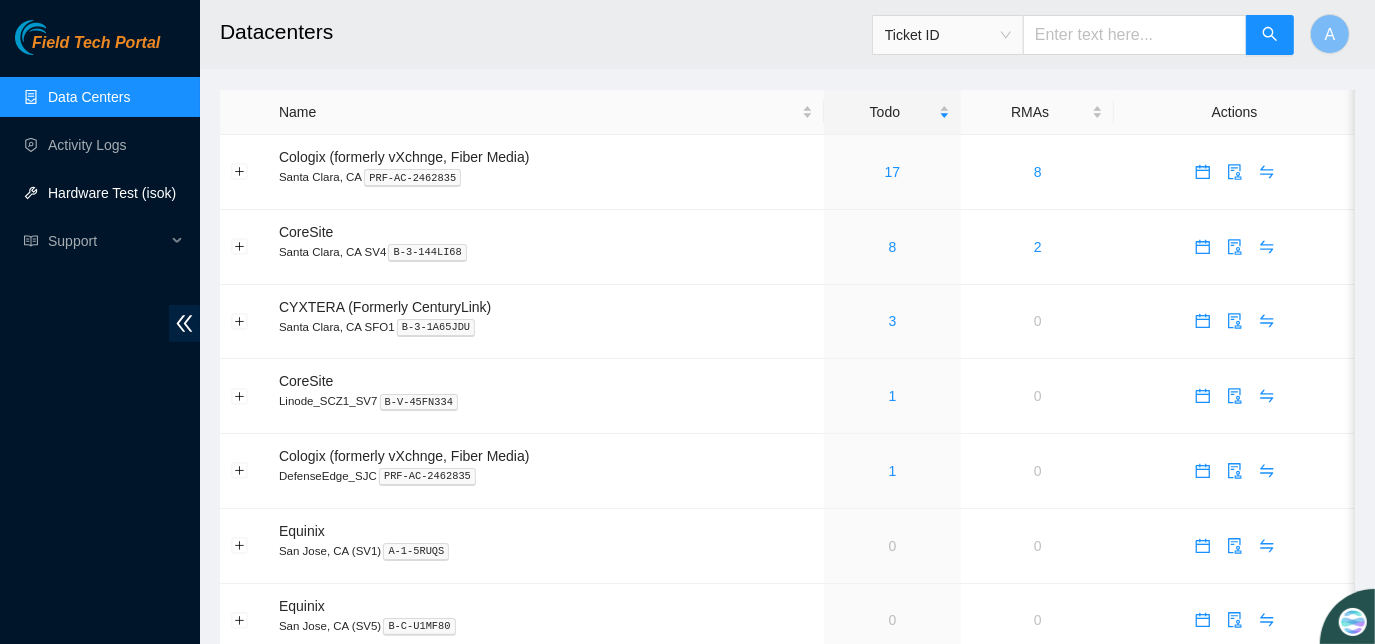 click on "Hardware Test (isok)" at bounding box center [112, 193] 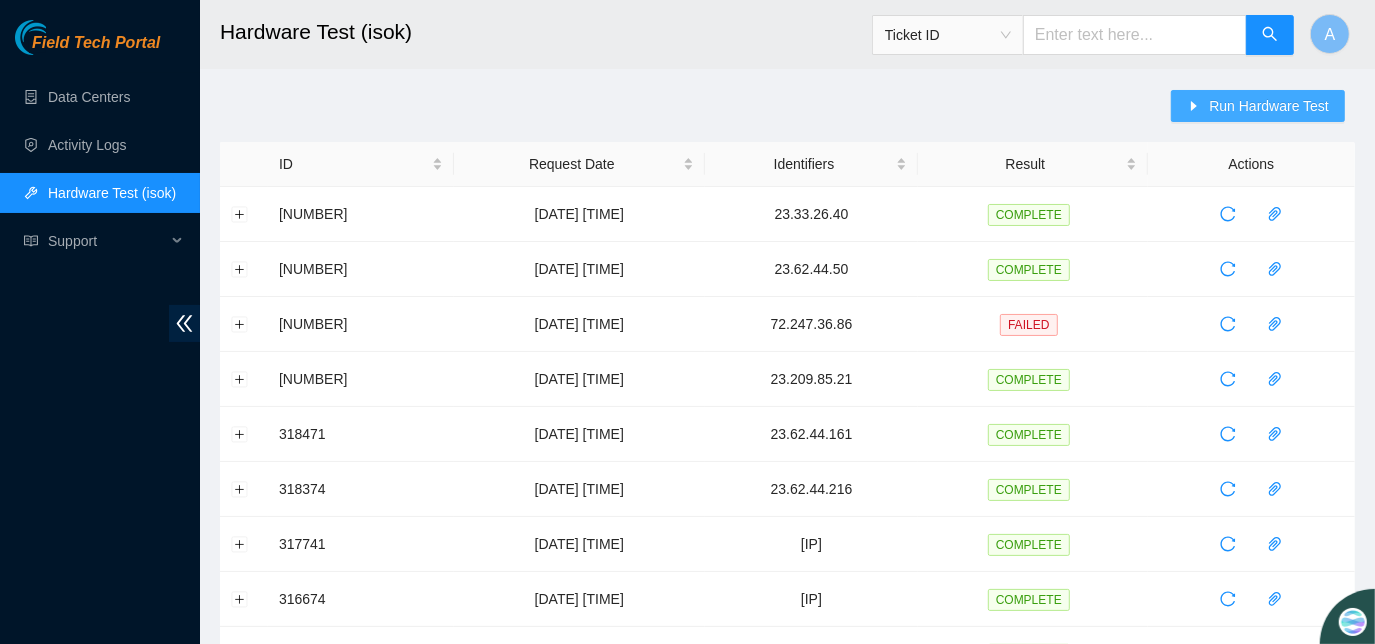 click on "Run Hardware Test" at bounding box center [1269, 106] 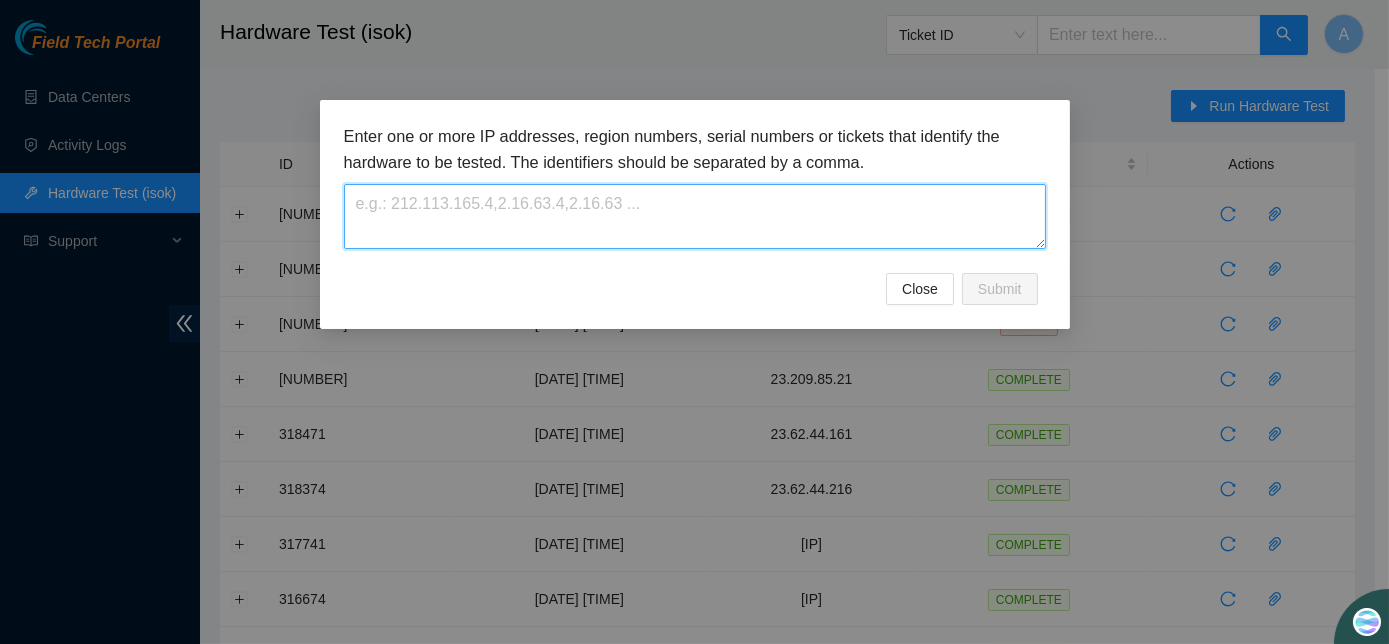 click at bounding box center (695, 216) 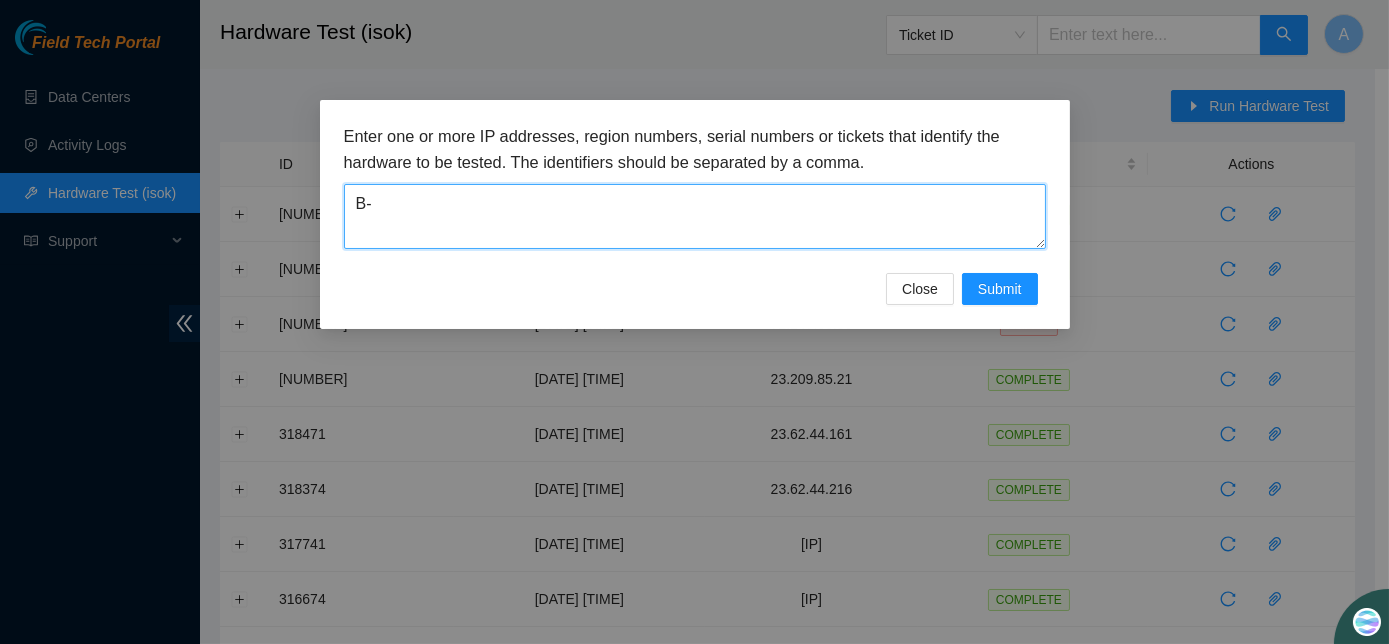 type on "B" 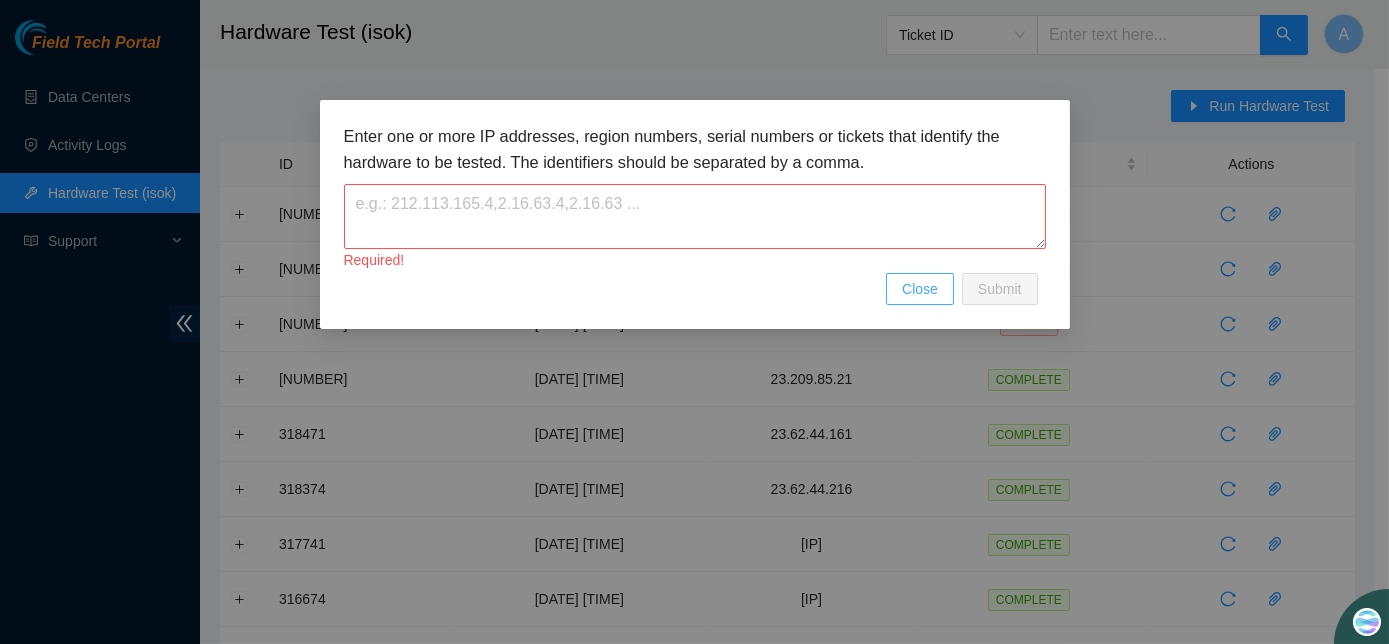 click on "Close" at bounding box center [920, 289] 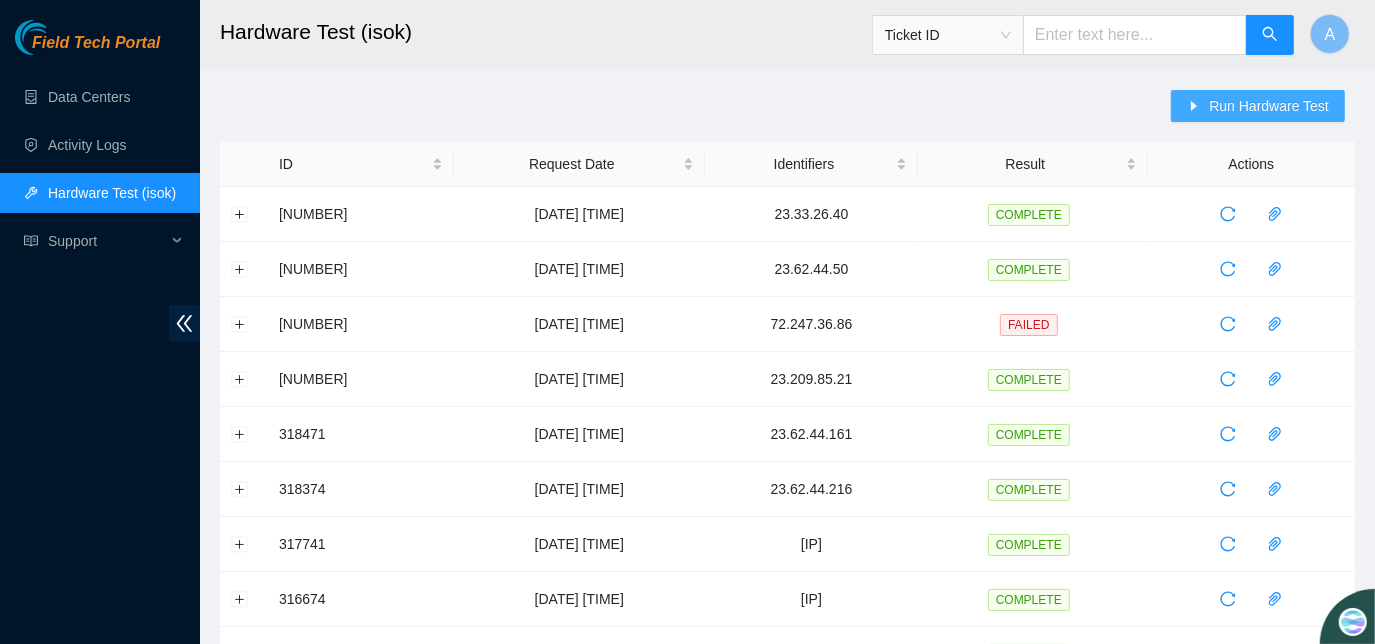 click on "Run Hardware Test" at bounding box center [1269, 106] 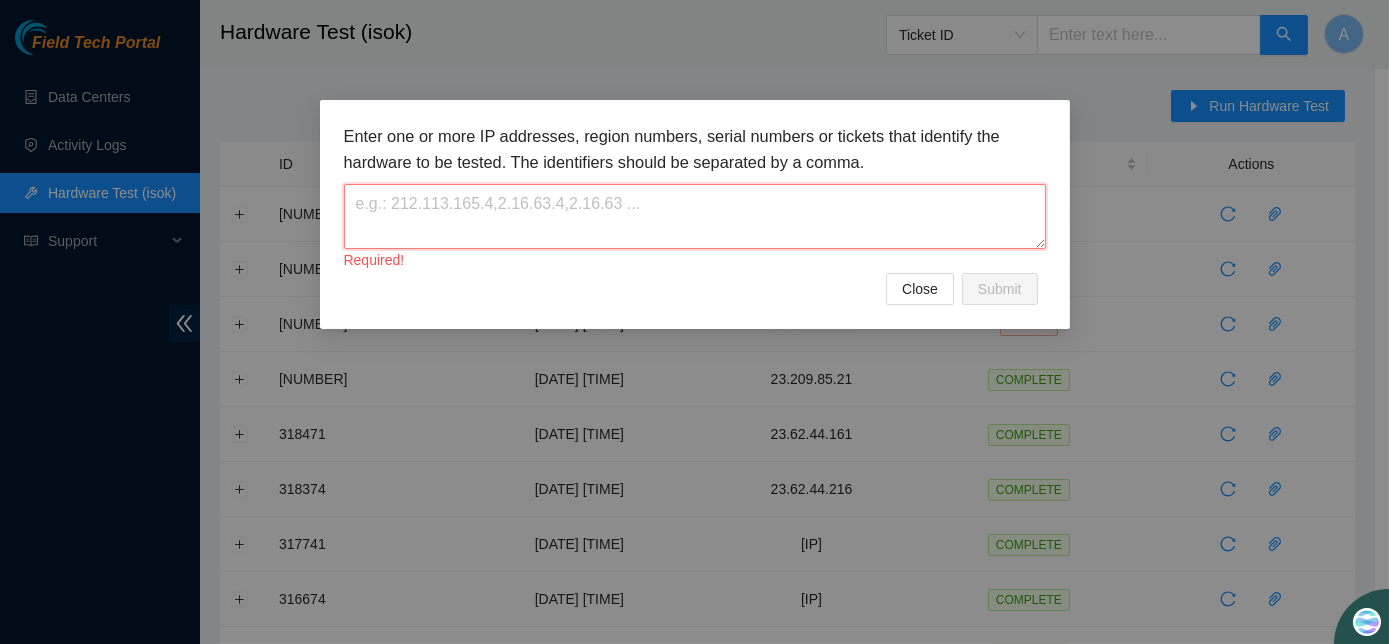 click at bounding box center [695, 216] 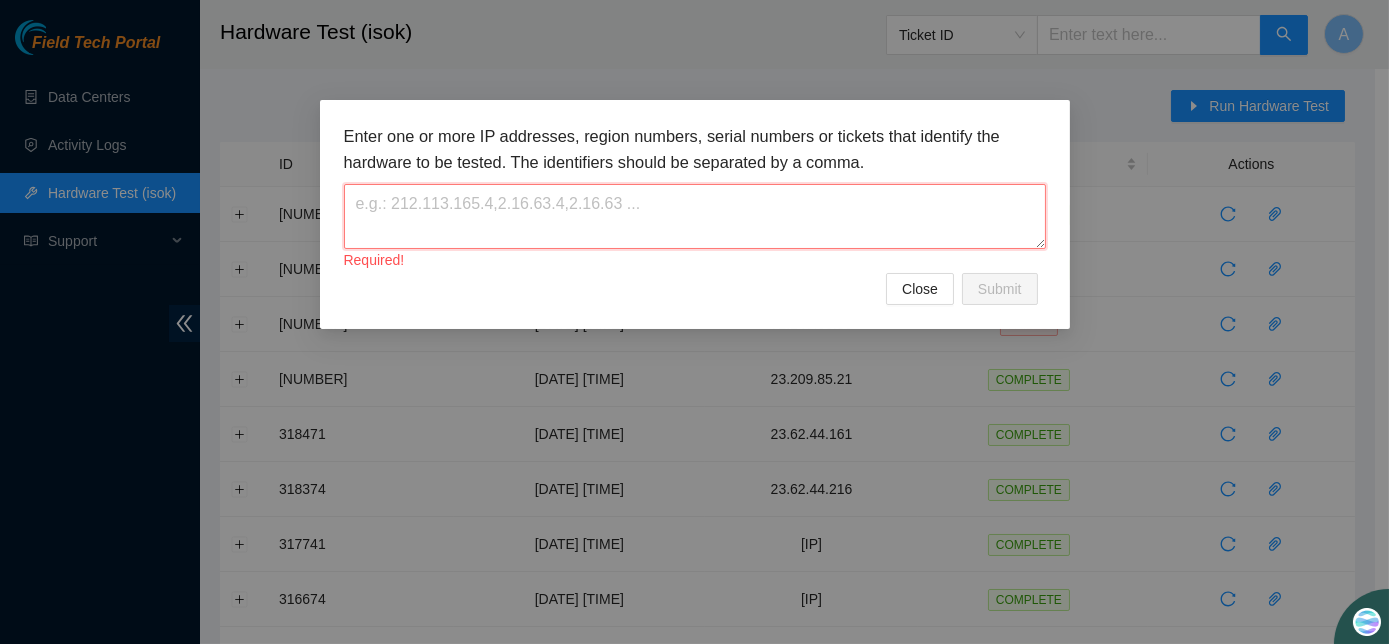 paste on "[IP_ADDRESS]" 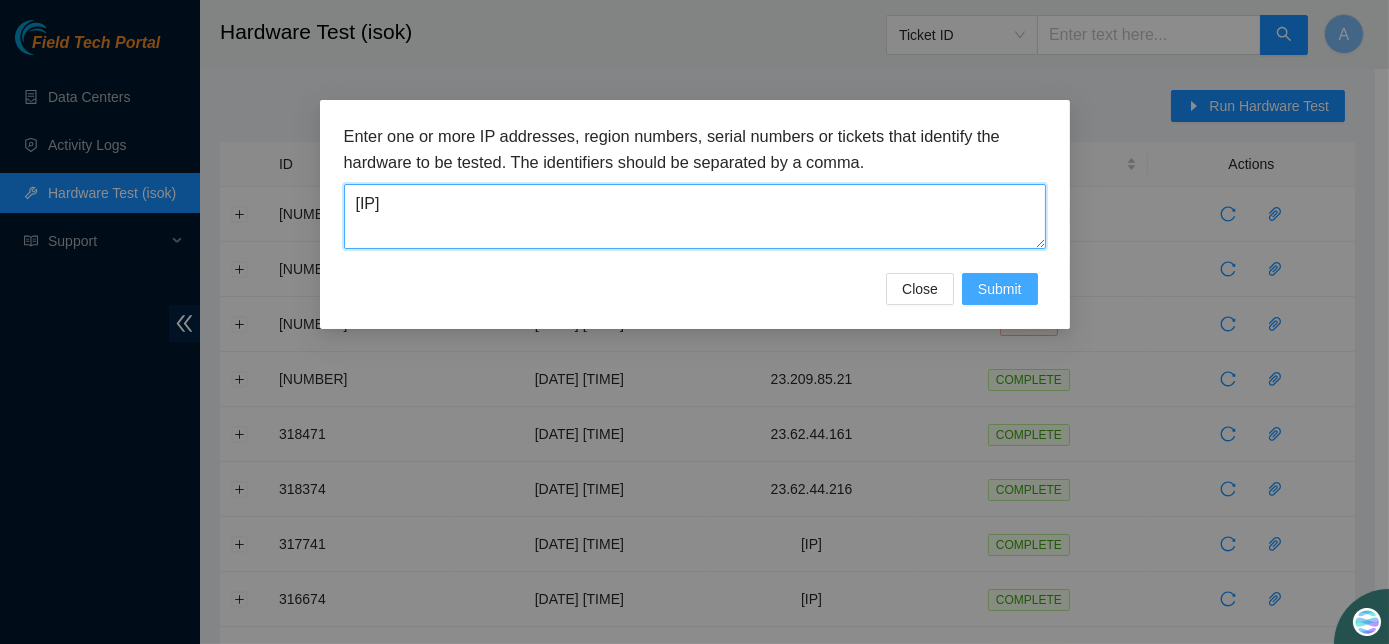type on "[IP_ADDRESS]" 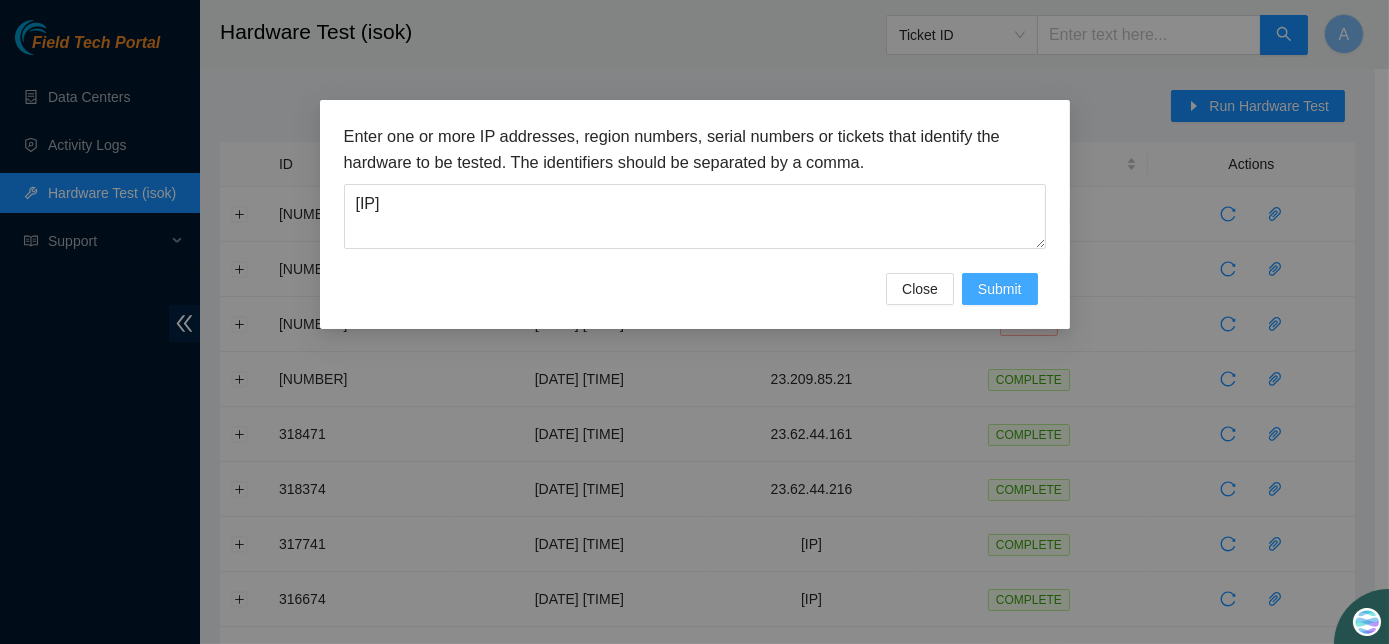 click on "Submit" at bounding box center [1000, 289] 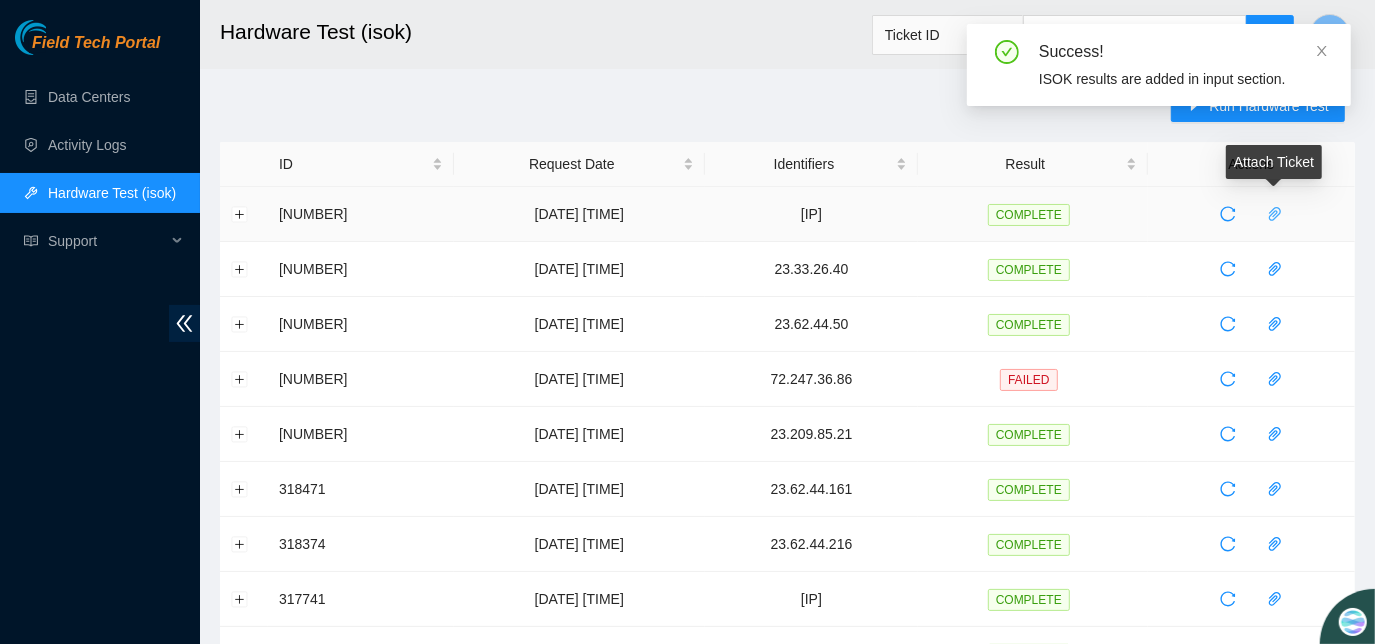 click 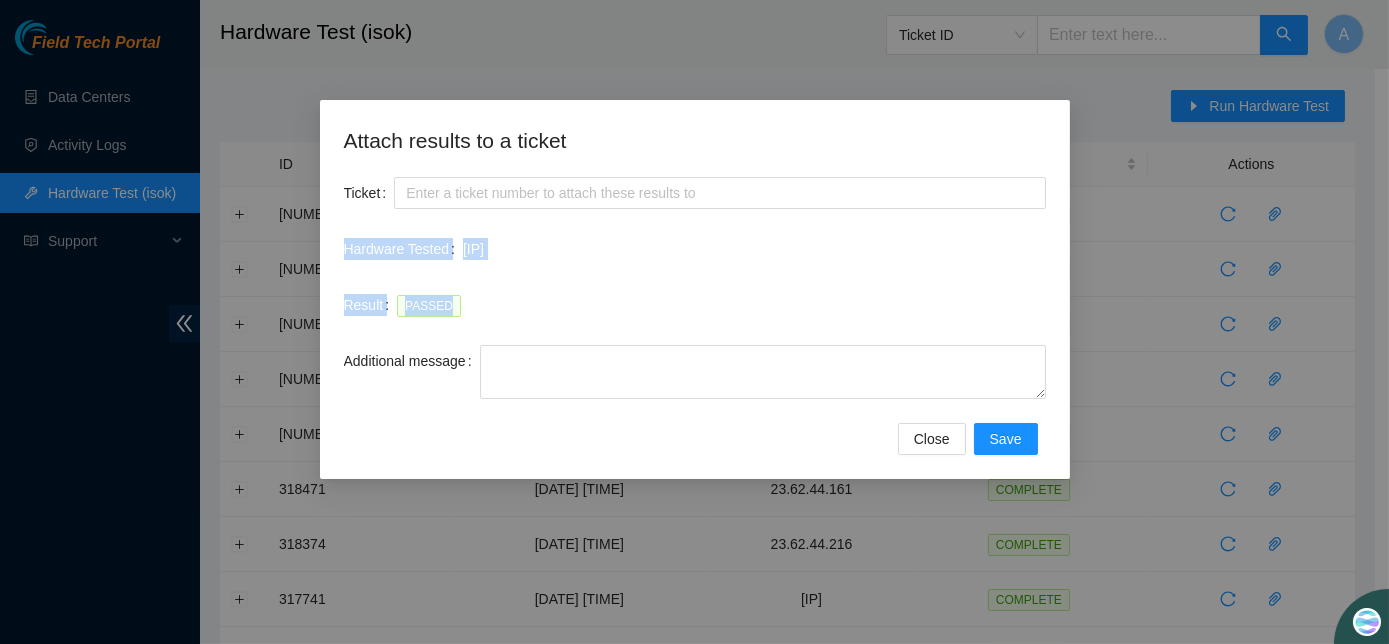 drag, startPoint x: 346, startPoint y: 239, endPoint x: 509, endPoint y: 314, distance: 179.42686 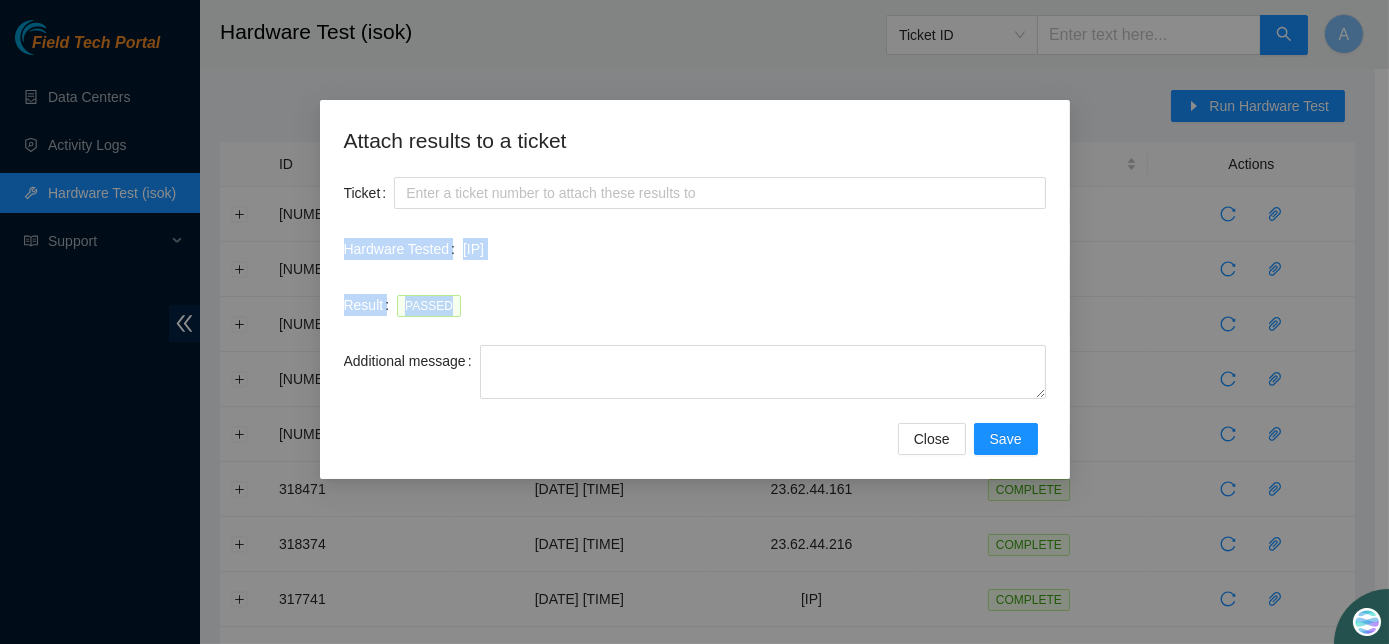 copy on "Hardware Tested 23.11.212.143 Result PASSED" 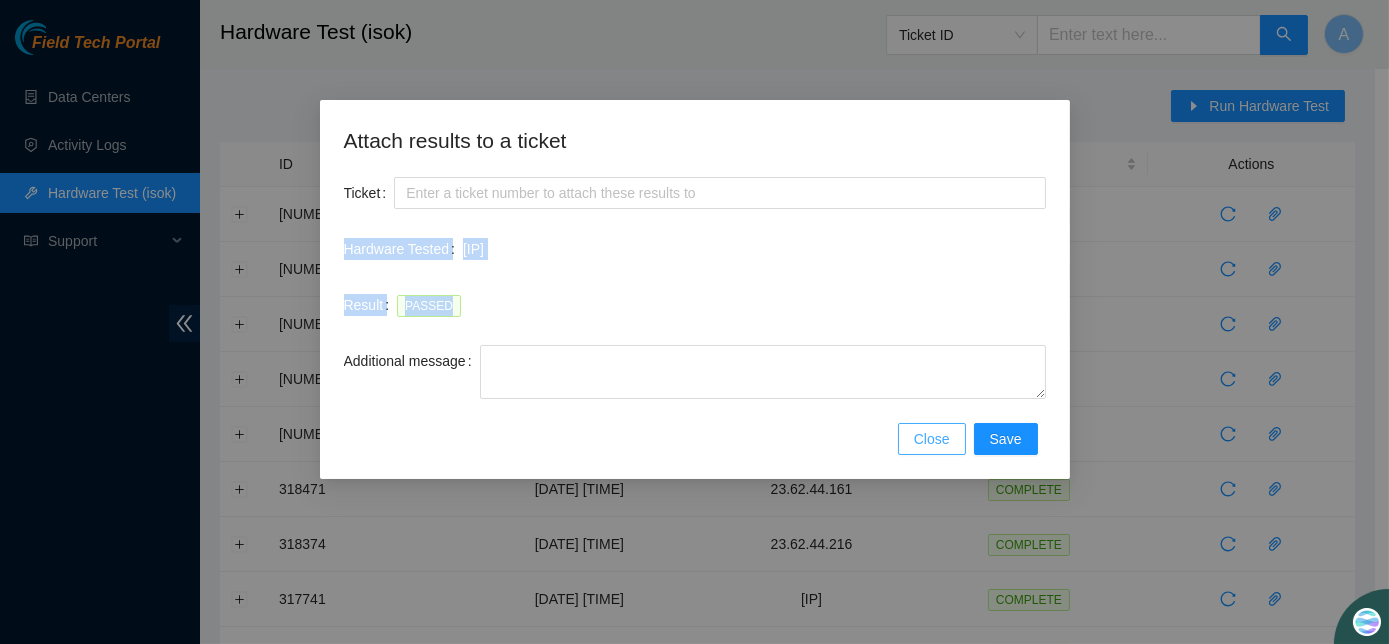 click on "Close" at bounding box center [932, 439] 